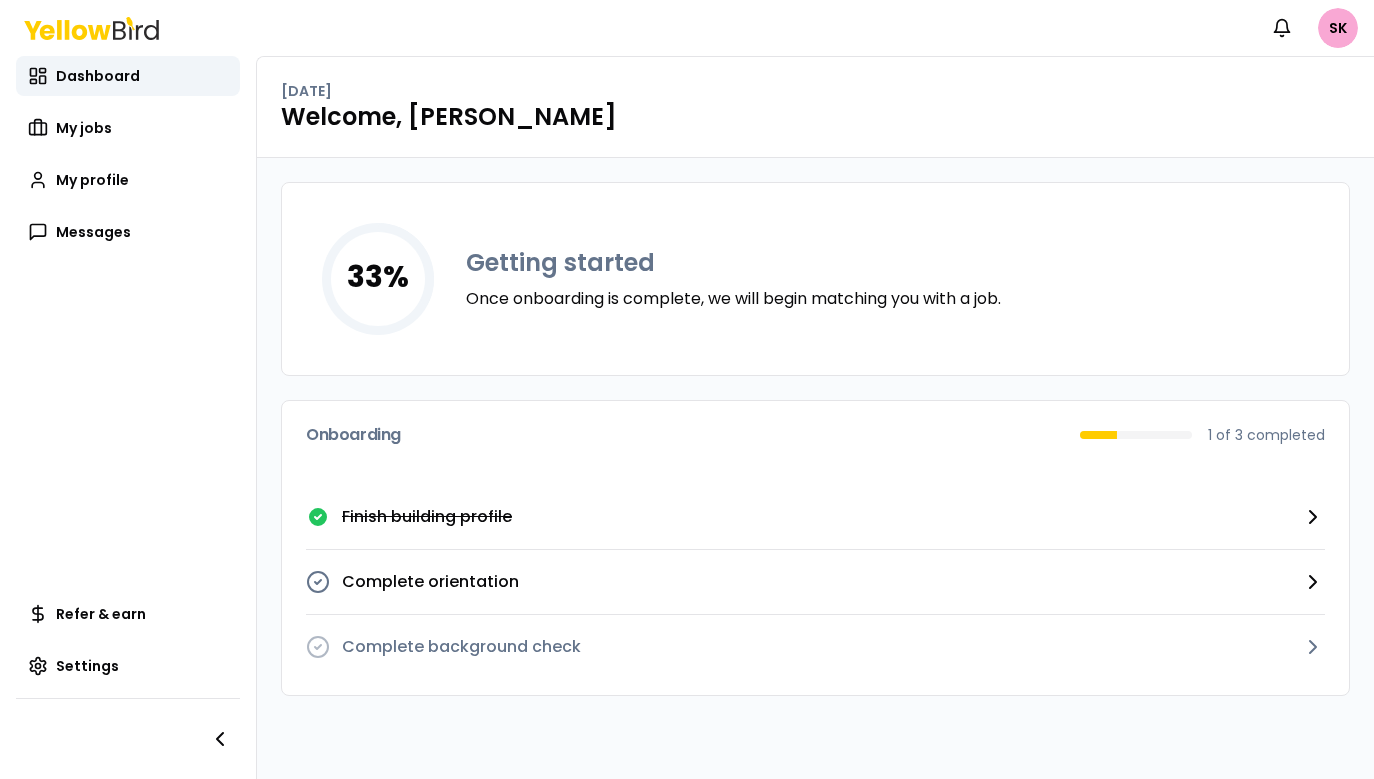 scroll, scrollTop: 0, scrollLeft: 0, axis: both 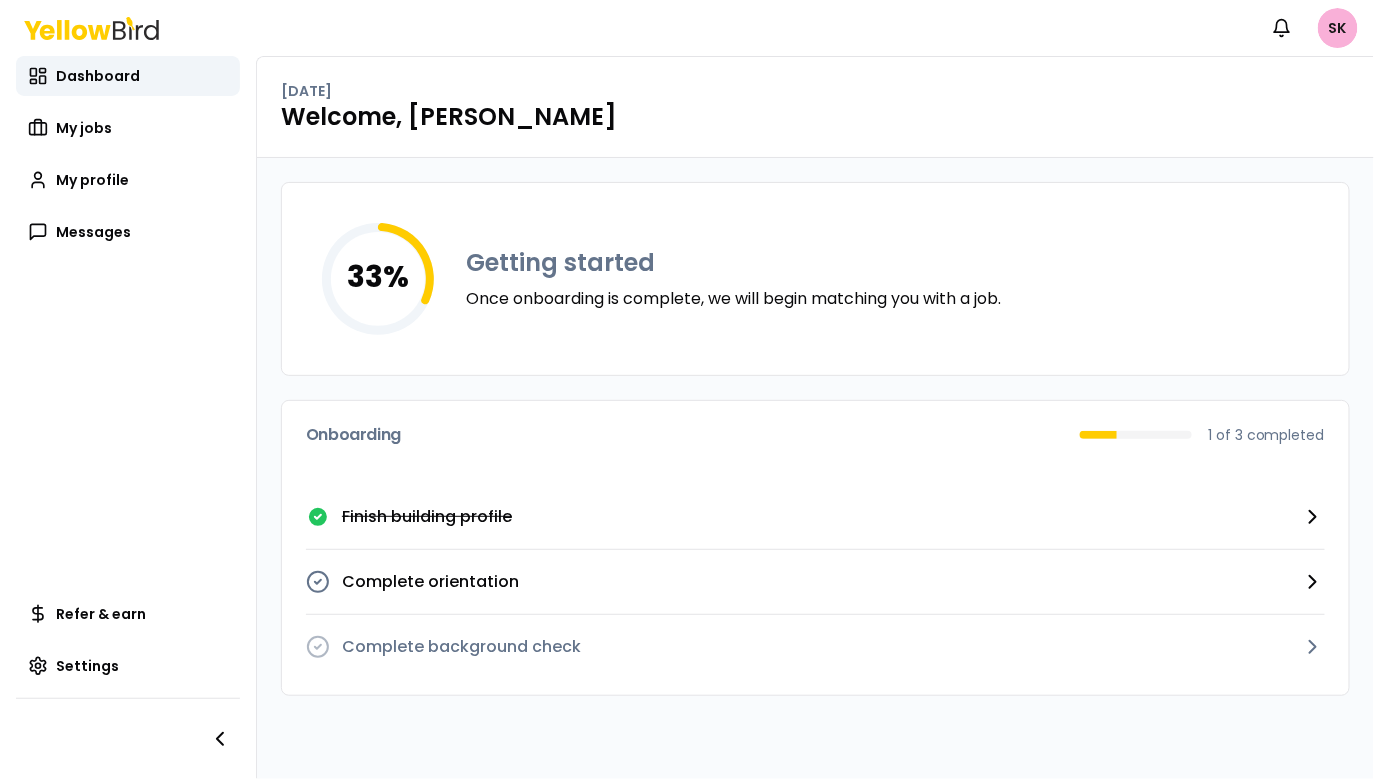 click on "Notifications SK Dashboard My jobs My profile Messages Refer & earn Settings [DATE] Welcome, [PERSON_NAME] 33 % Getting started Once onboarding is complete, we will begin matching you with a job. Onboarding 1 of 3 completed Finish building profile Complete orientation Complete background check" at bounding box center [687, 389] 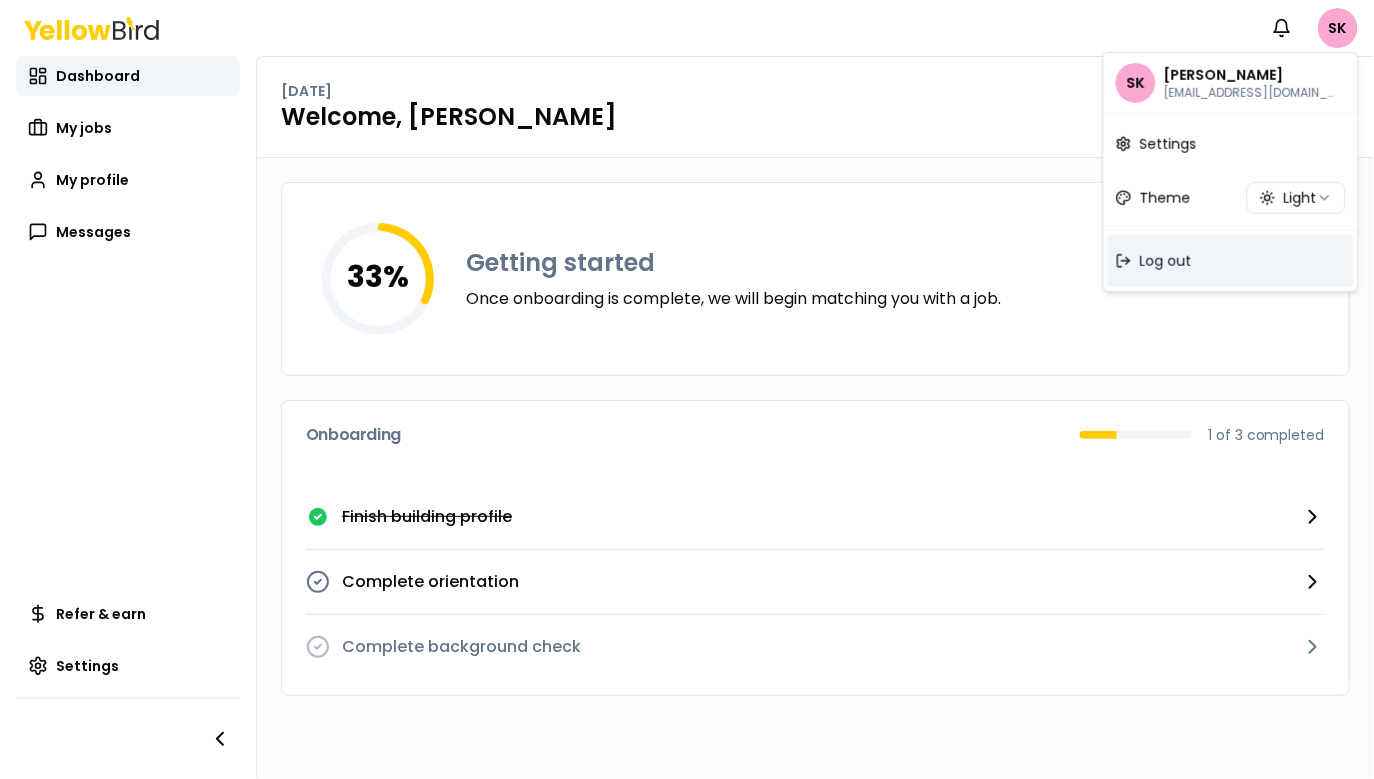 click on "Log out" at bounding box center [1166, 261] 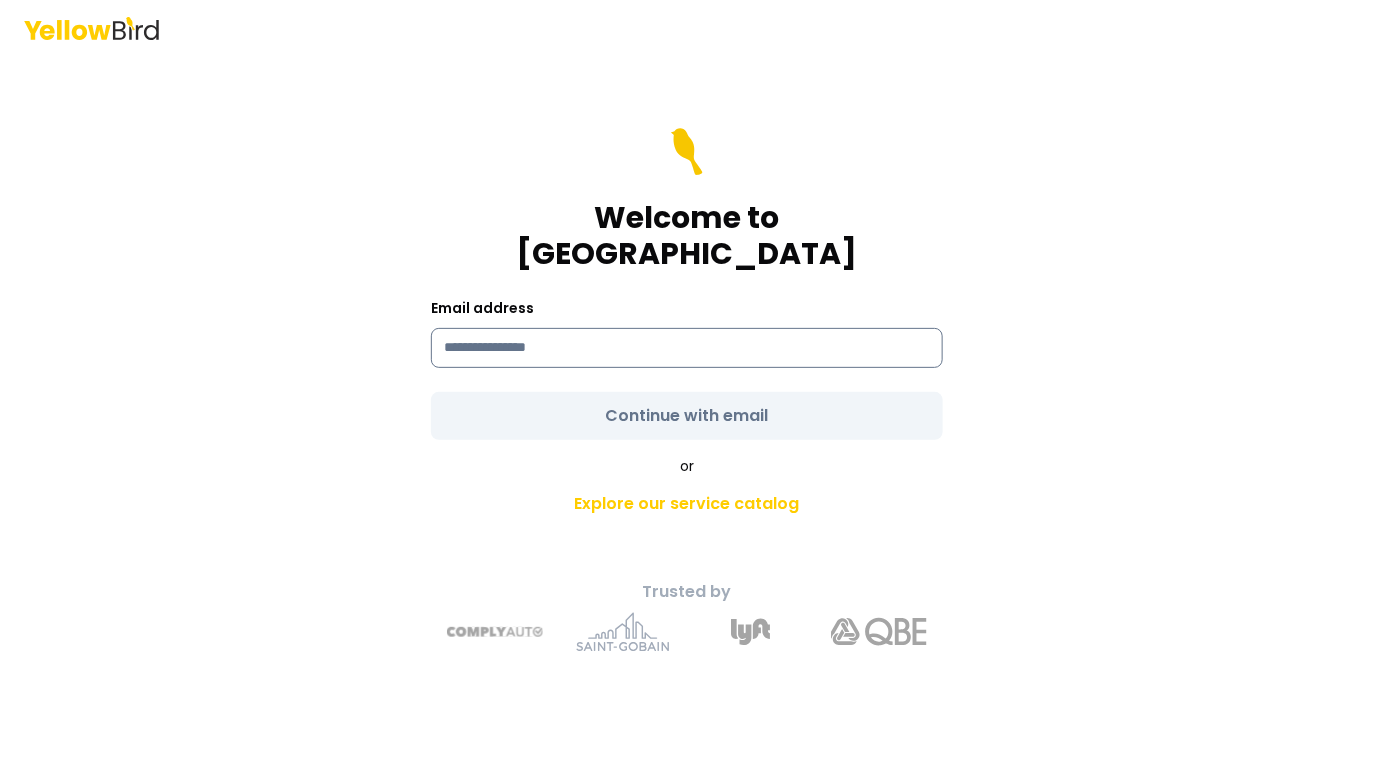 click at bounding box center (687, 348) 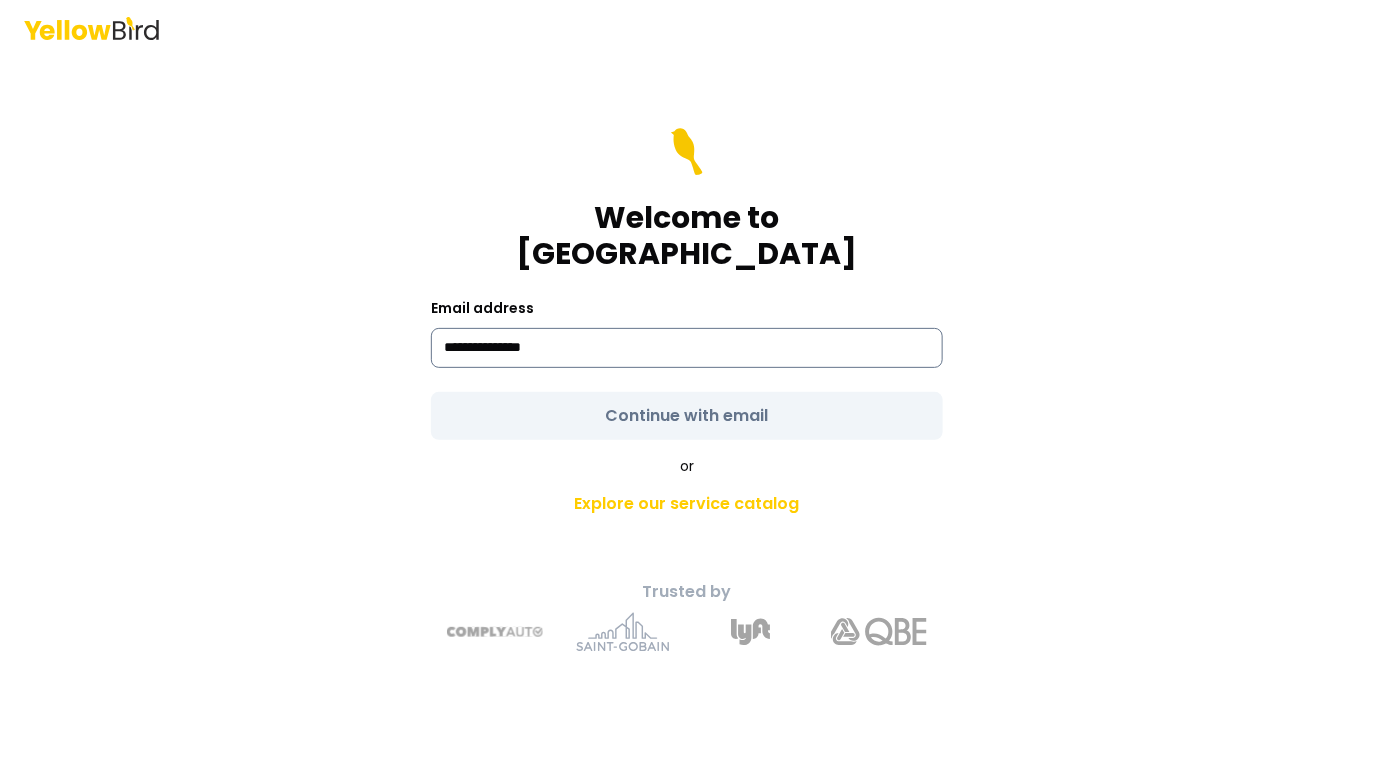type on "**********" 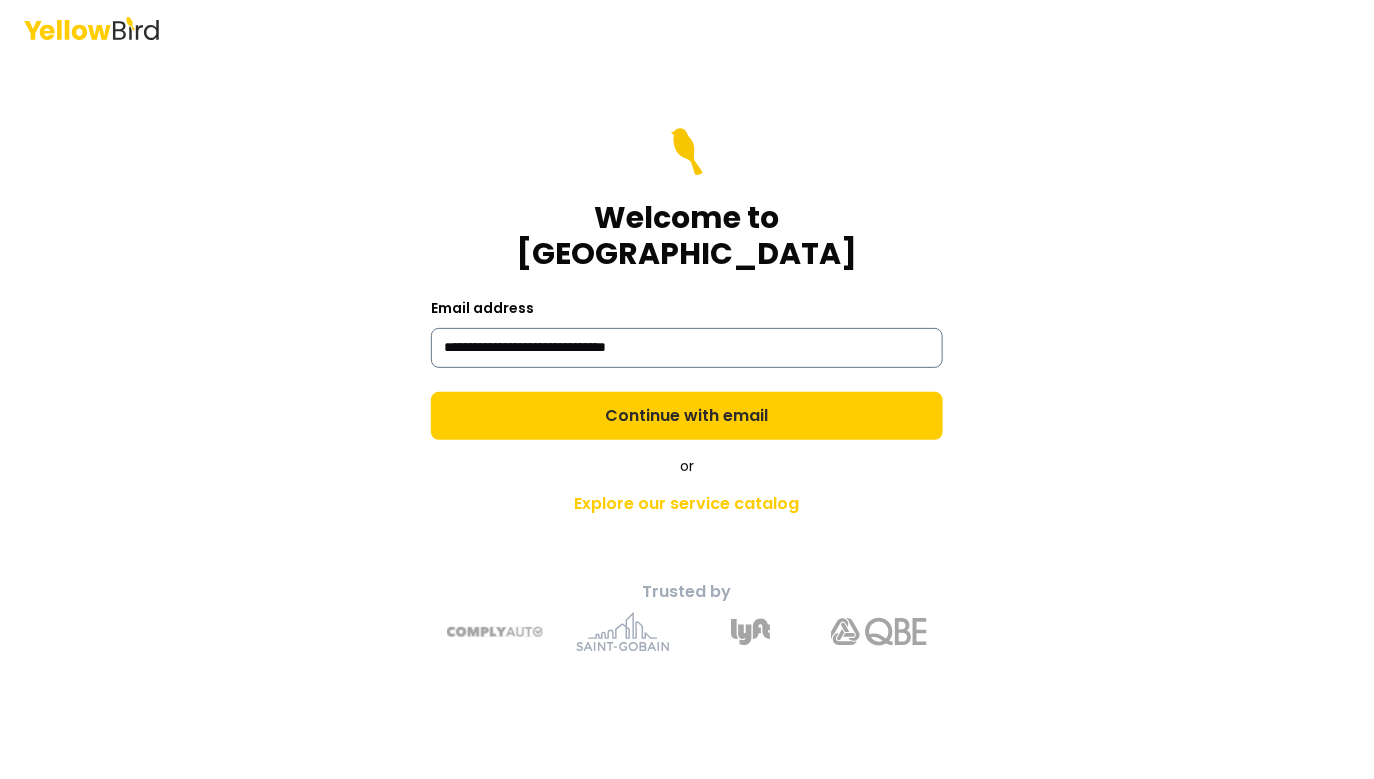 click on "Continue with email" at bounding box center [687, 416] 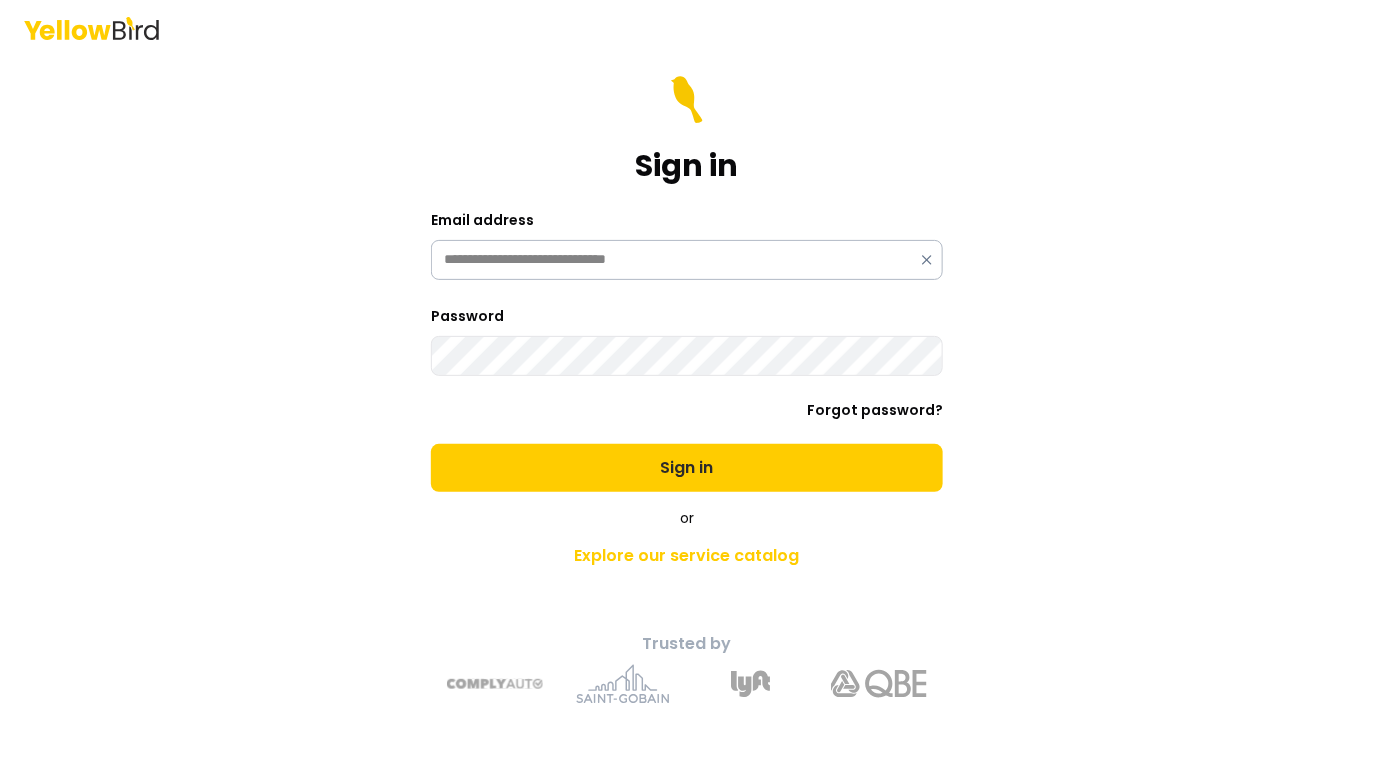 click on "Sign in" at bounding box center (687, 468) 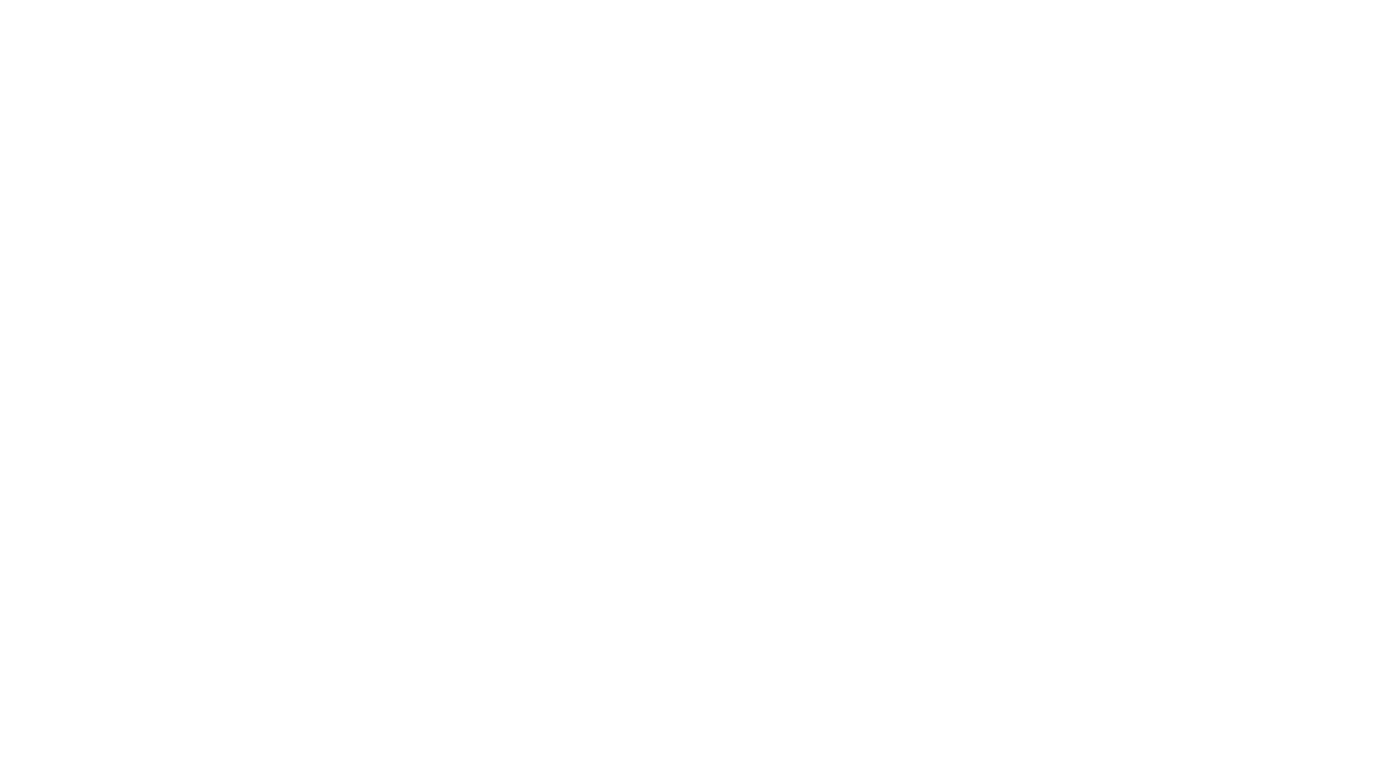 scroll, scrollTop: 0, scrollLeft: 0, axis: both 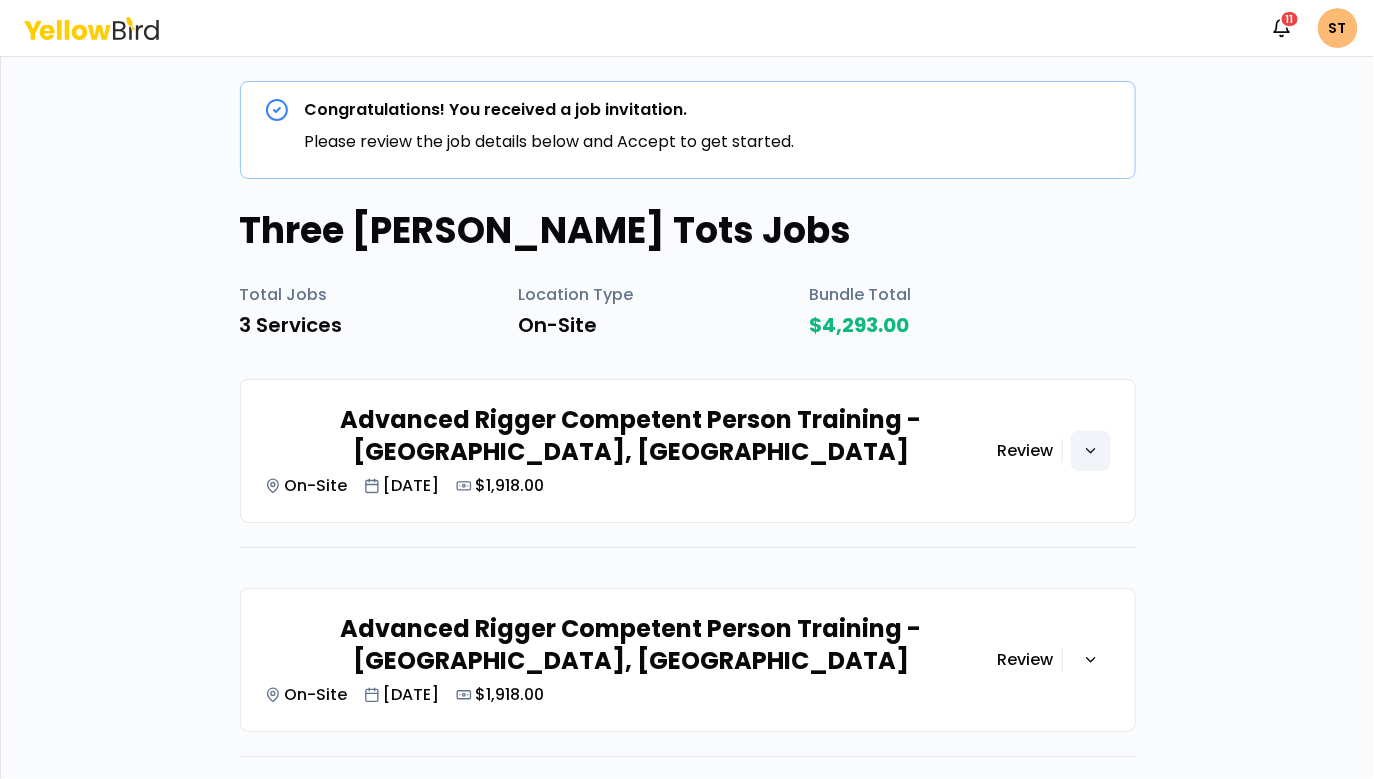 click 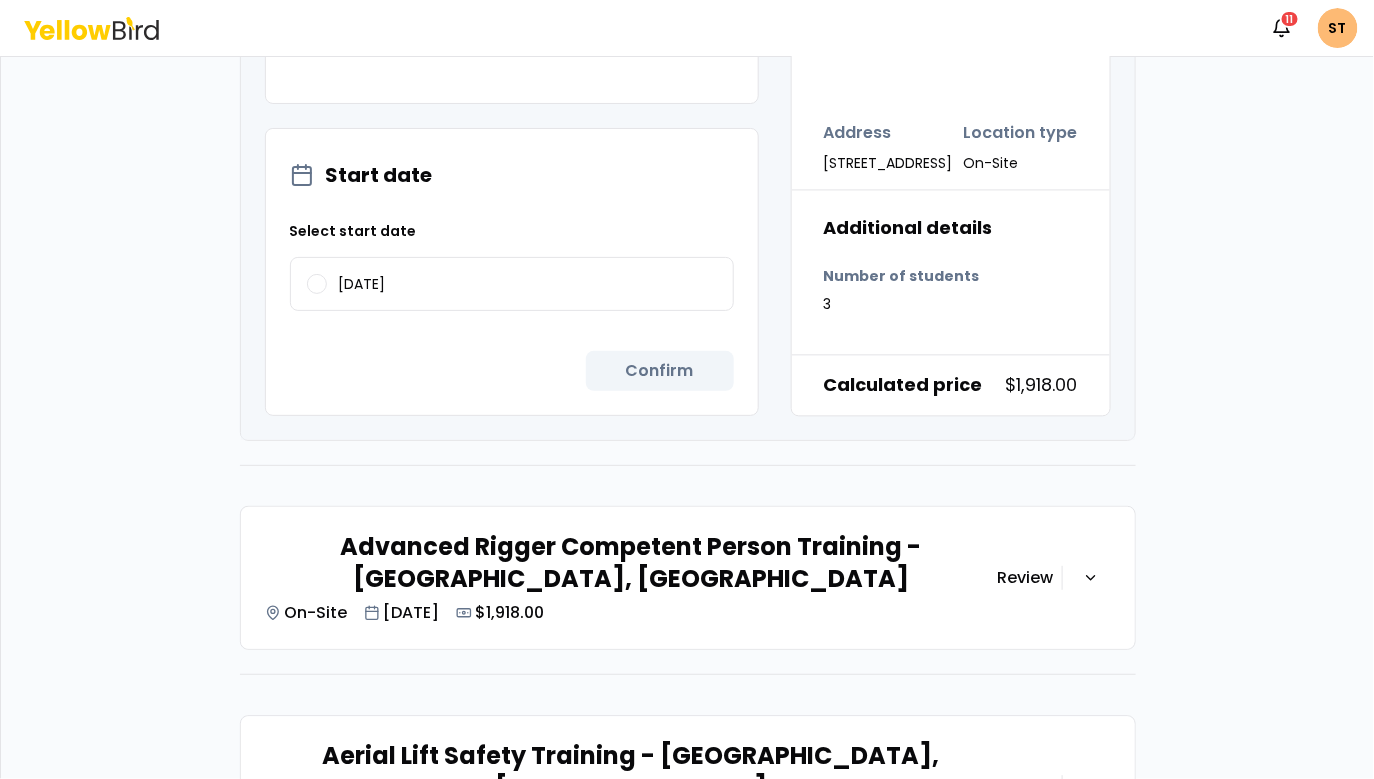 scroll, scrollTop: 1526, scrollLeft: 0, axis: vertical 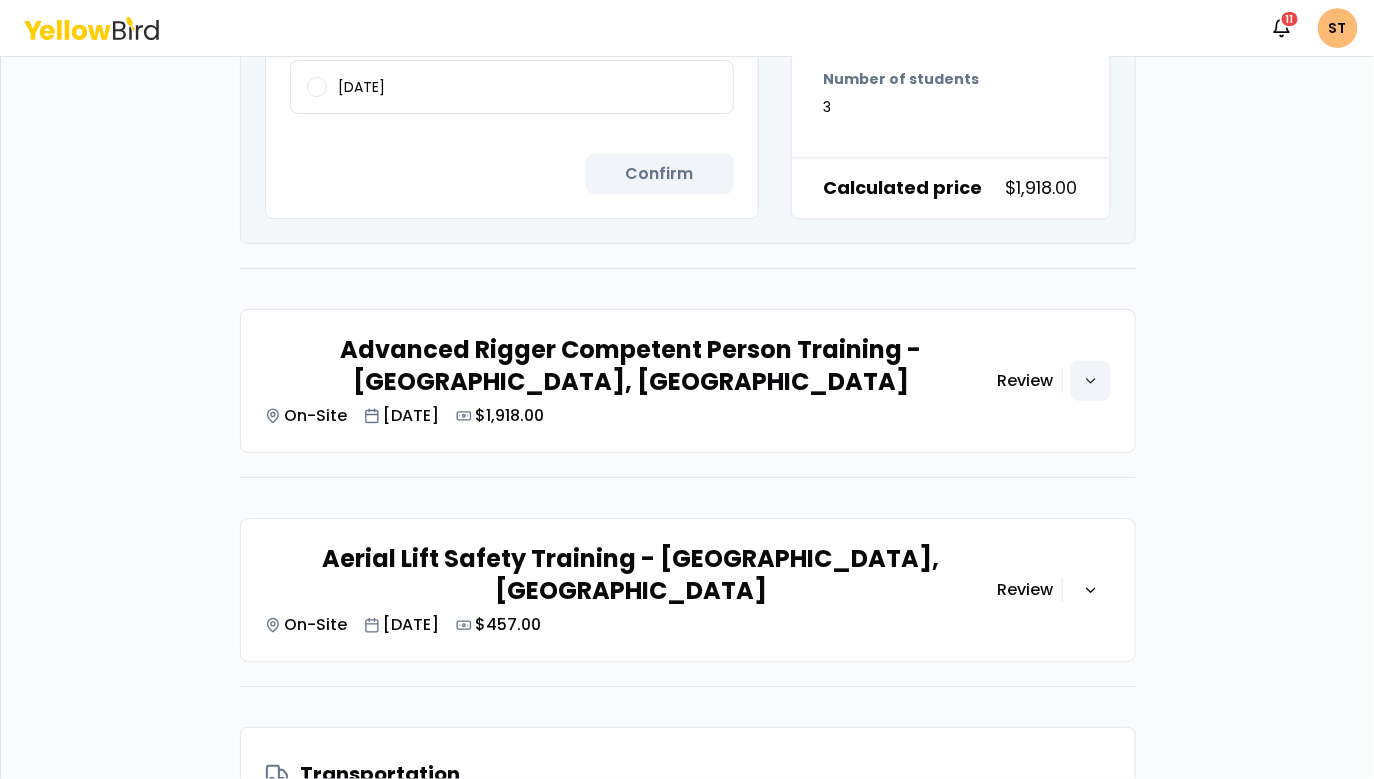 click 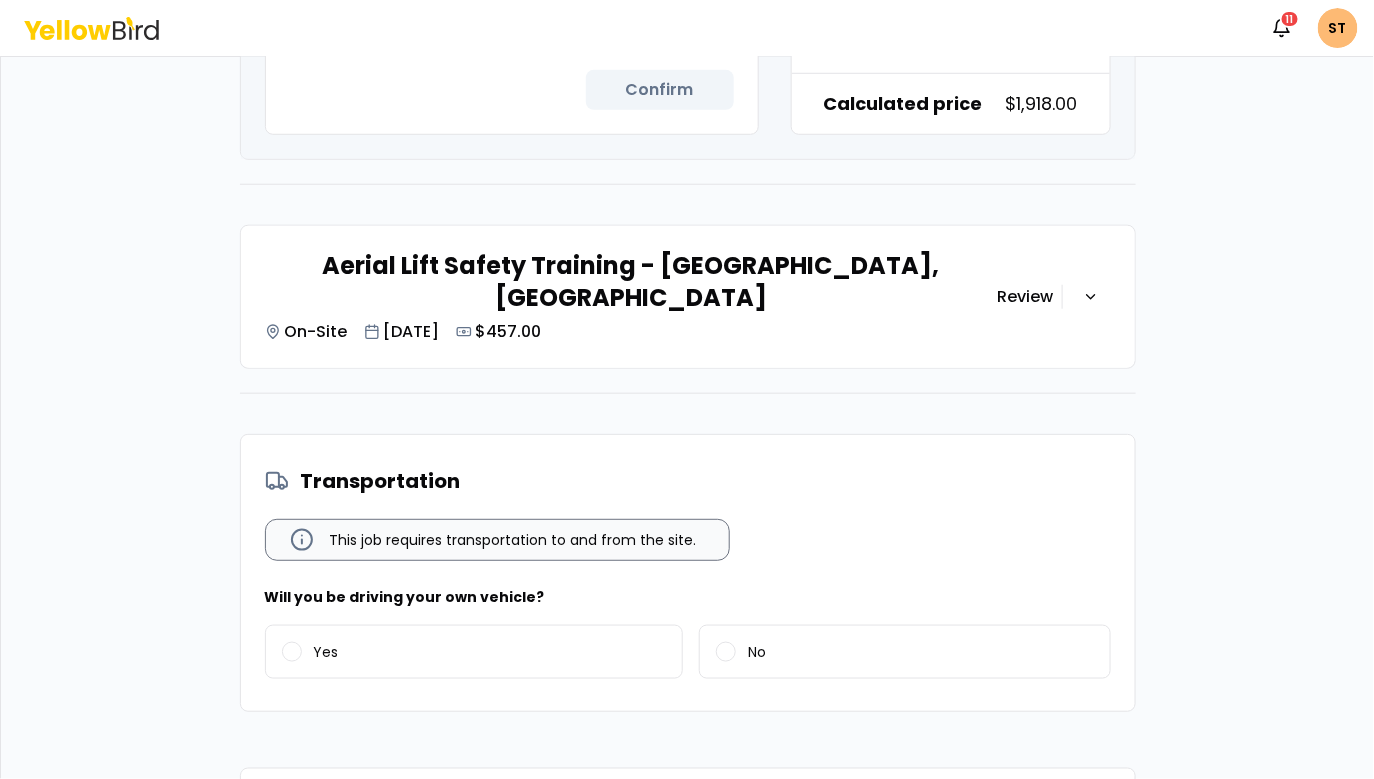 scroll, scrollTop: 2927, scrollLeft: 0, axis: vertical 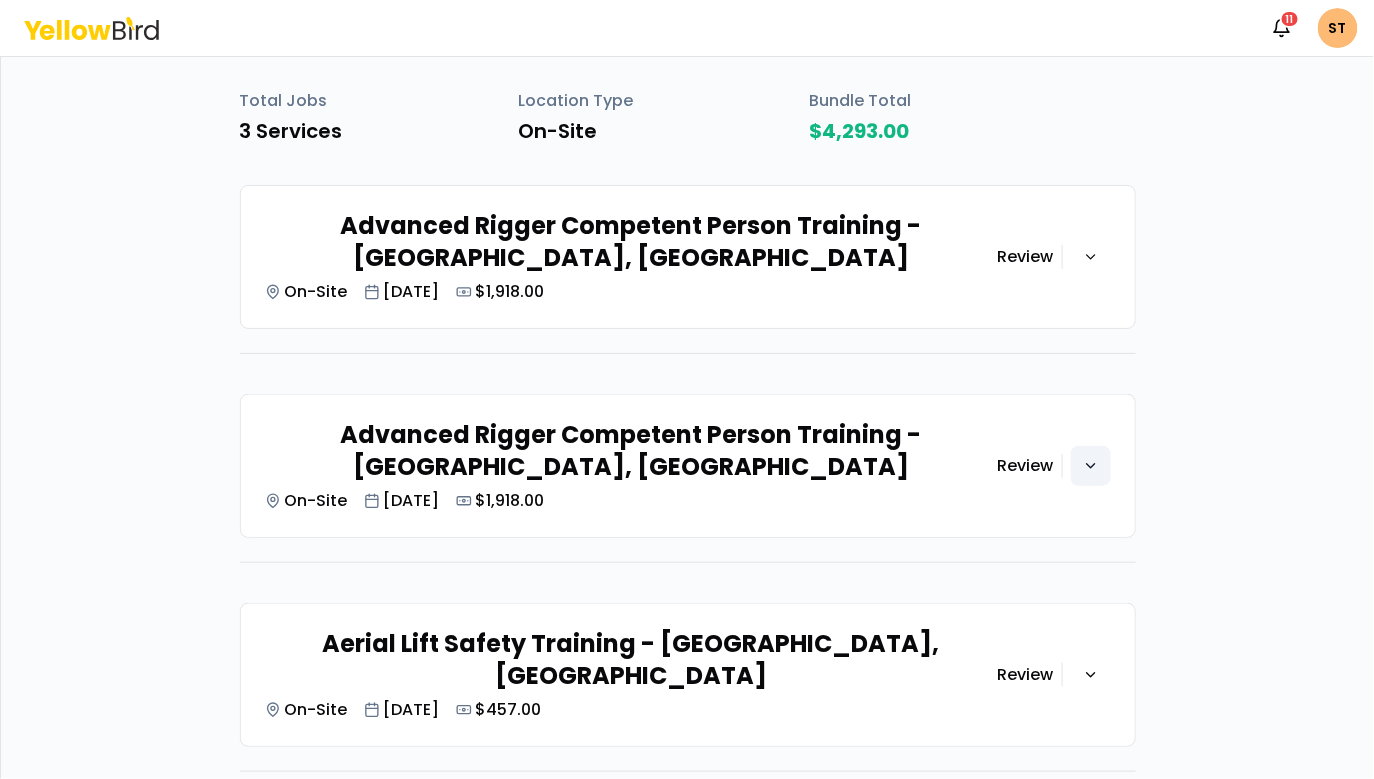 click 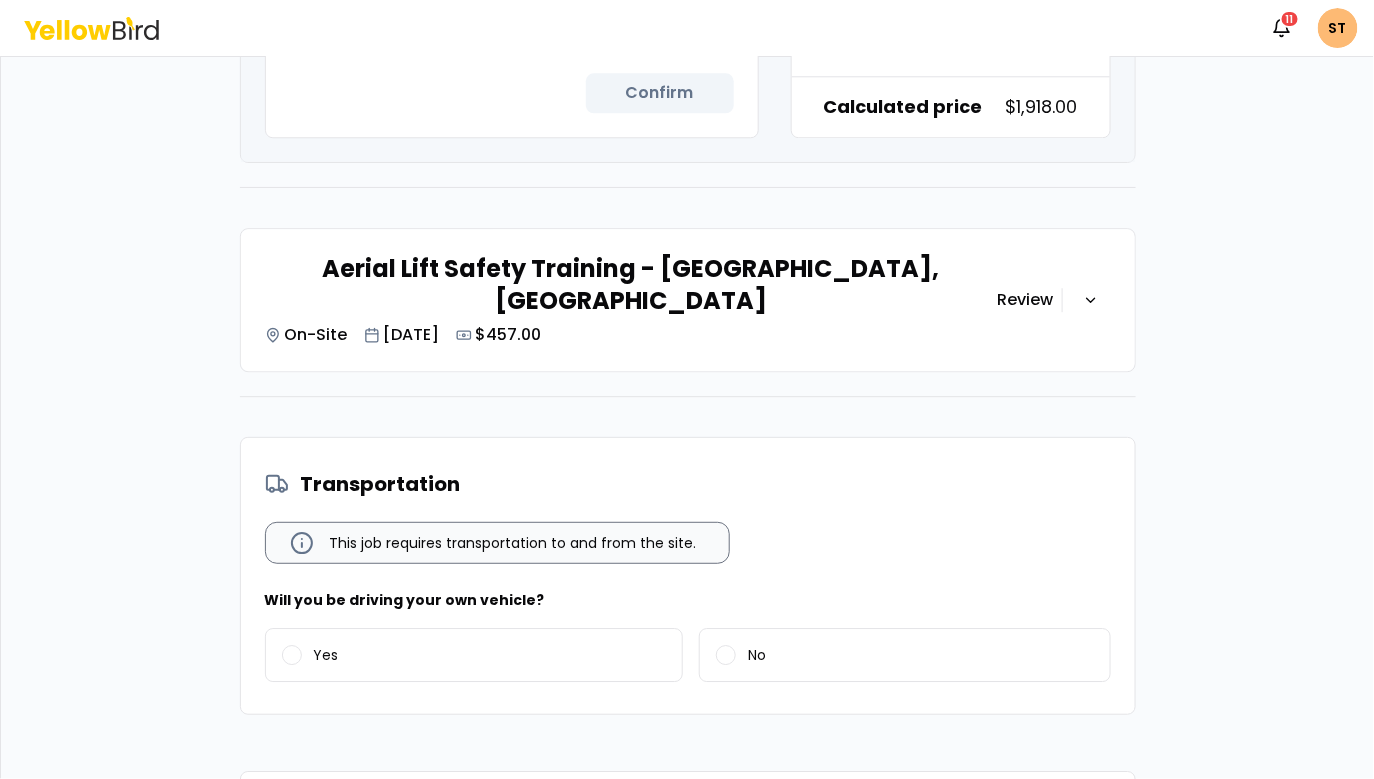 scroll, scrollTop: 1793, scrollLeft: 0, axis: vertical 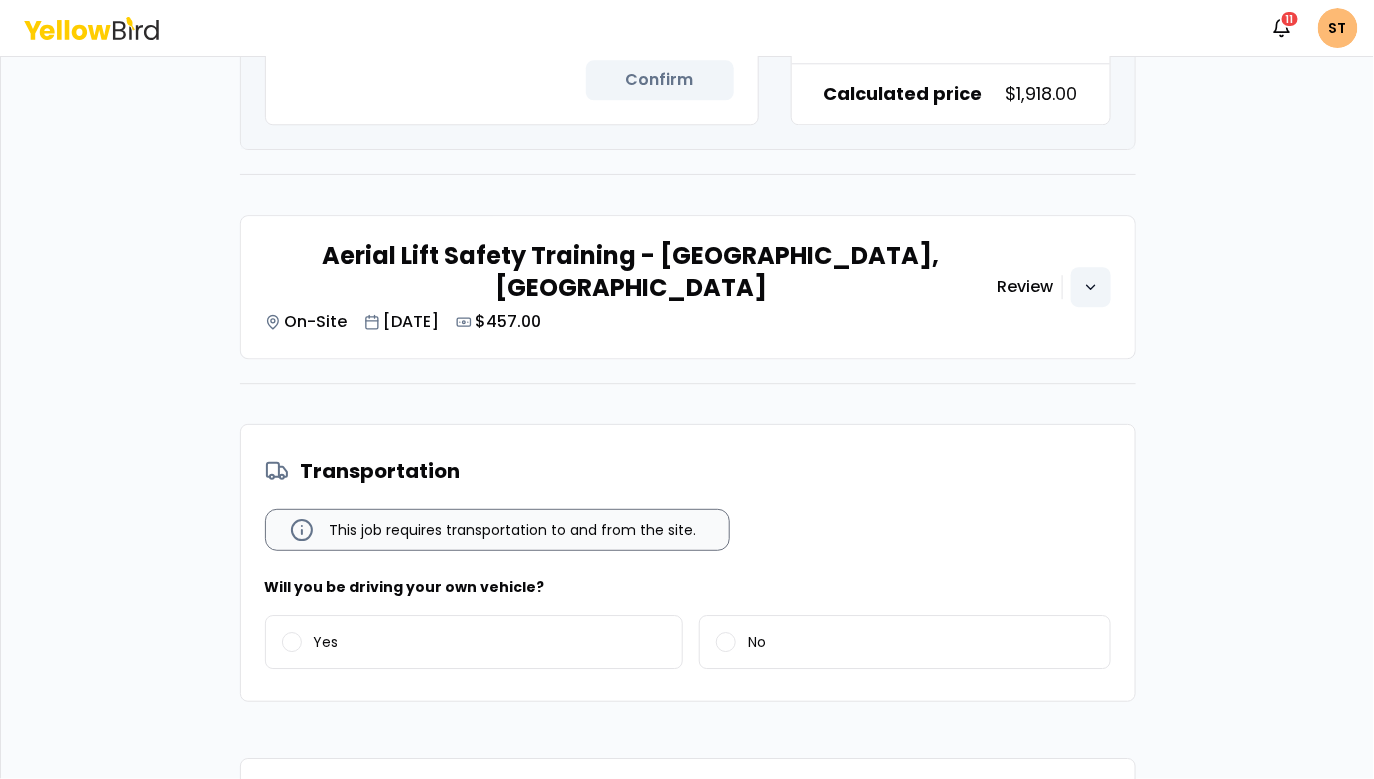 click at bounding box center (1091, 287) 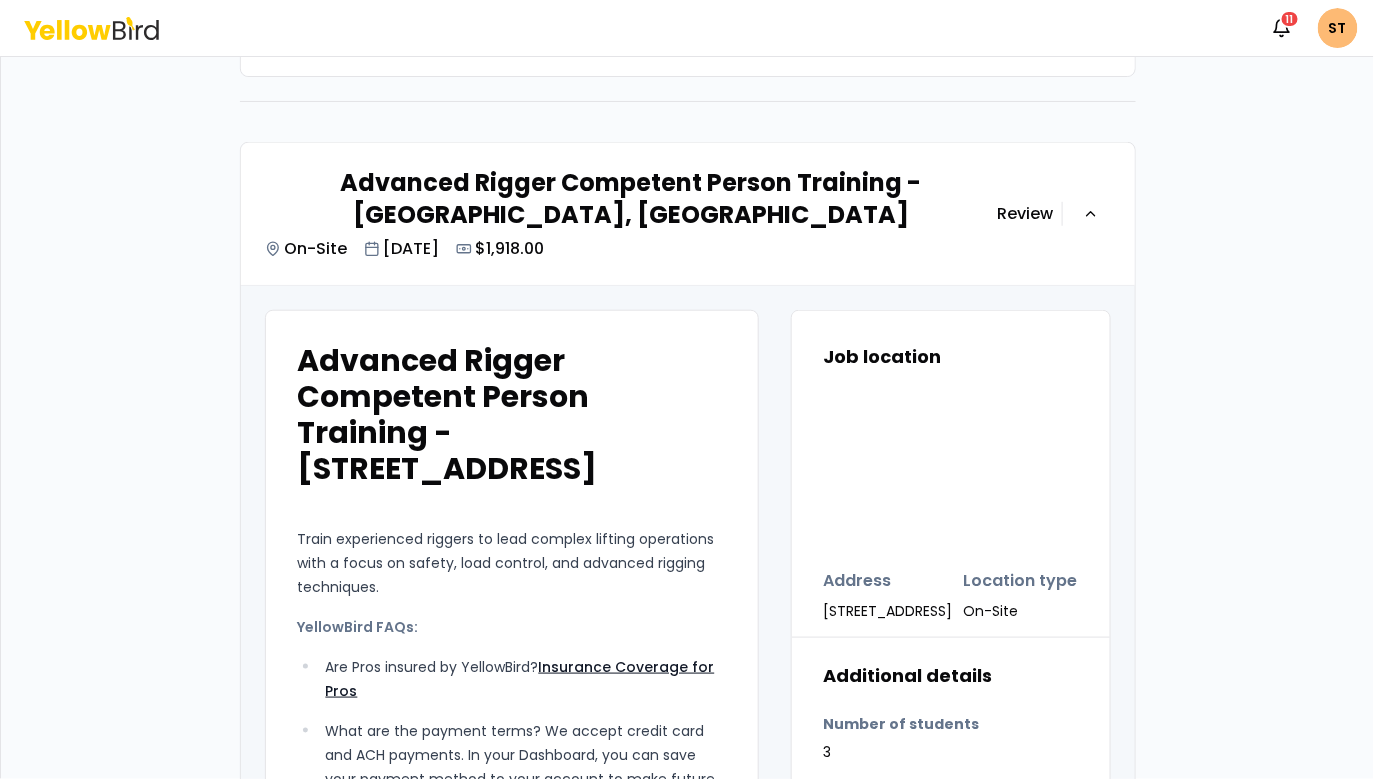 scroll, scrollTop: 96, scrollLeft: 0, axis: vertical 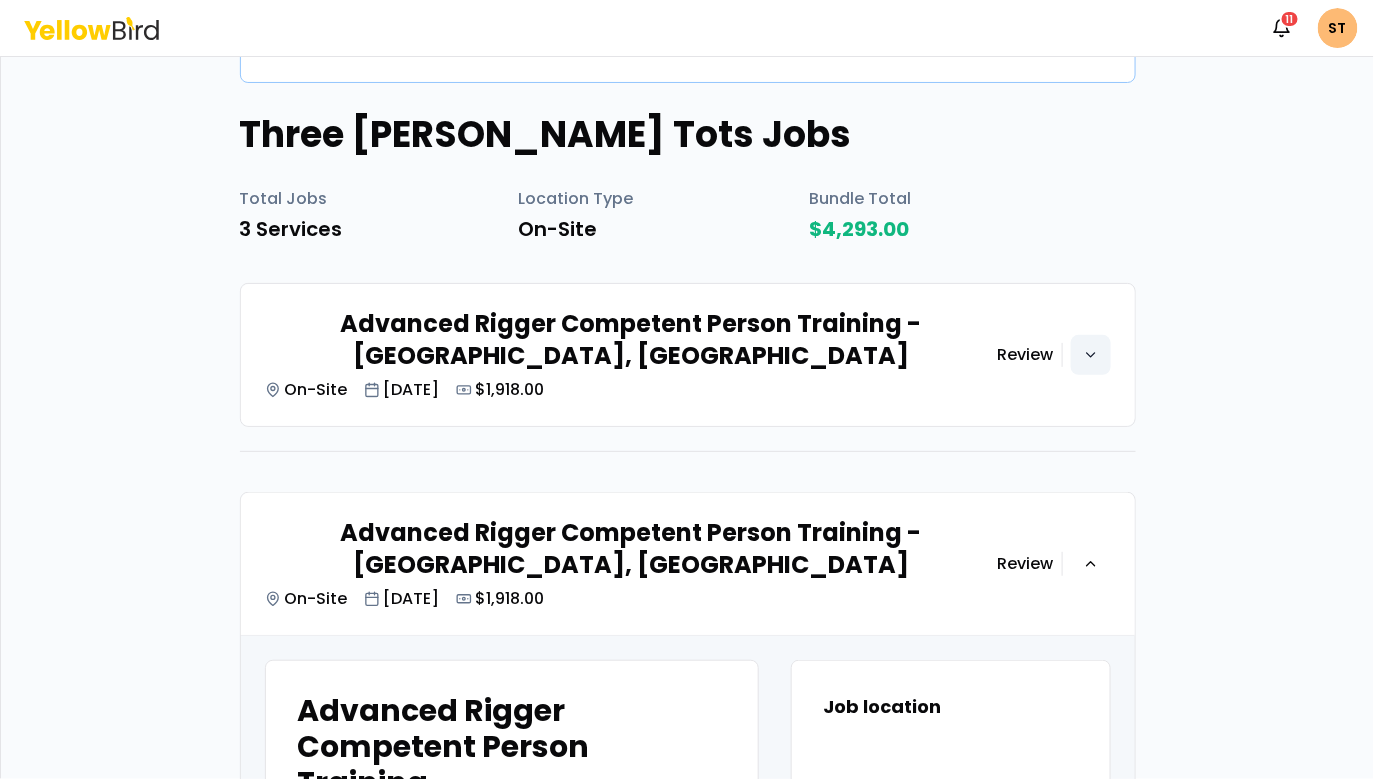 click 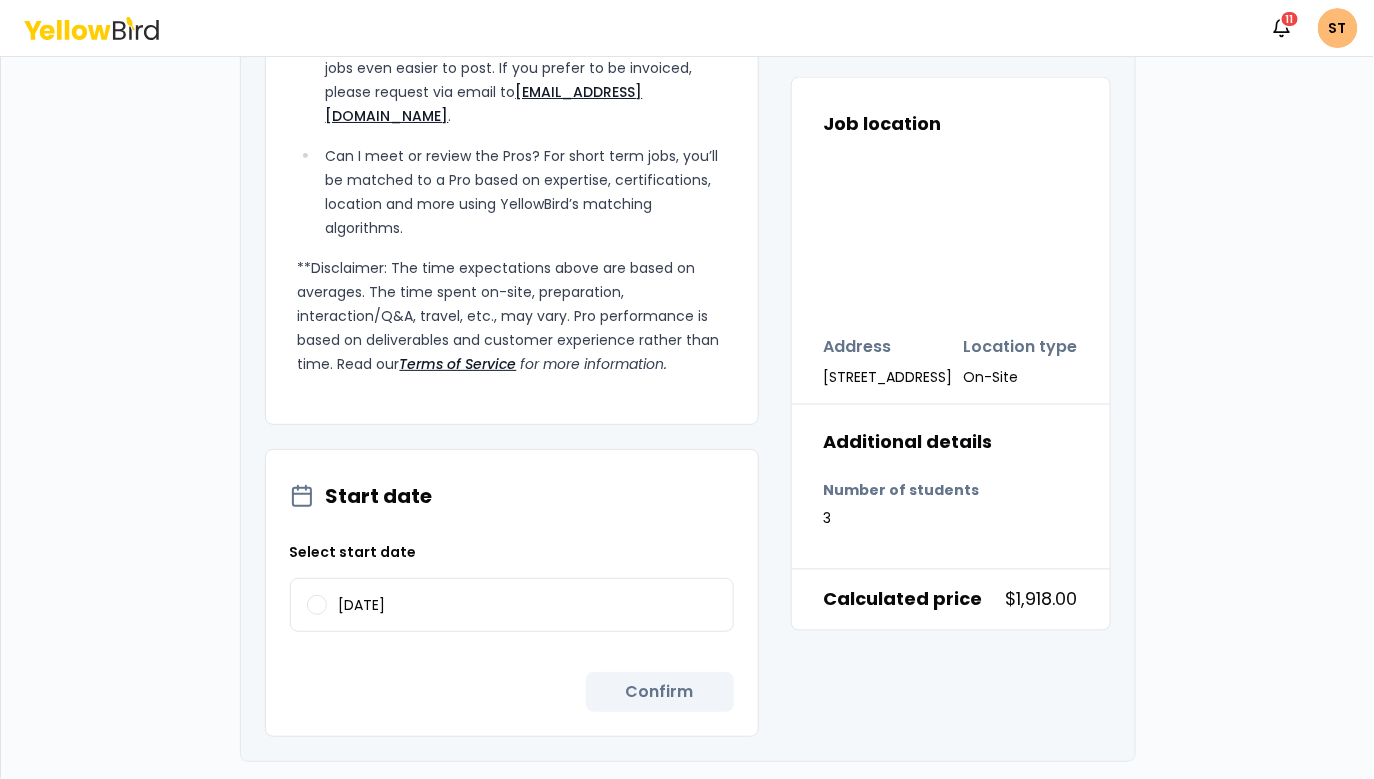 scroll, scrollTop: 1012, scrollLeft: 0, axis: vertical 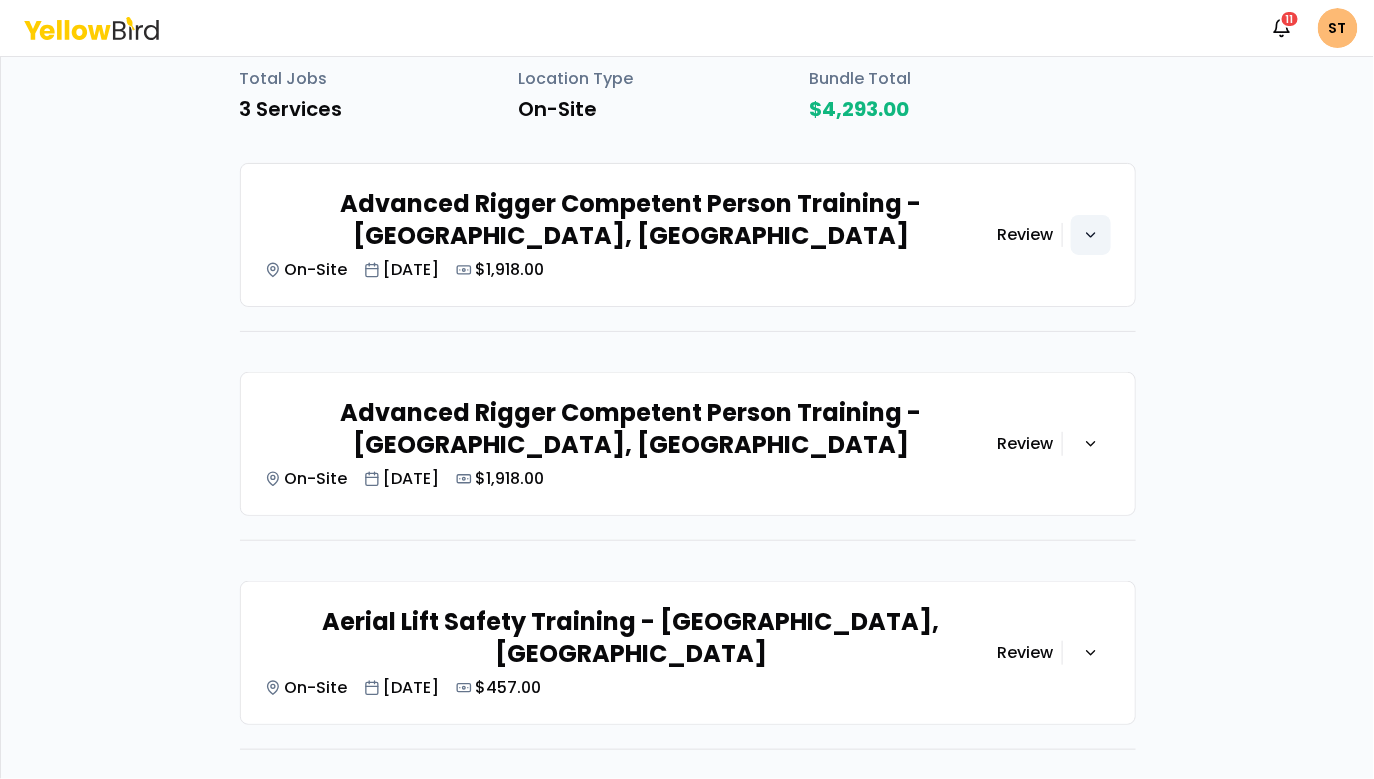 click 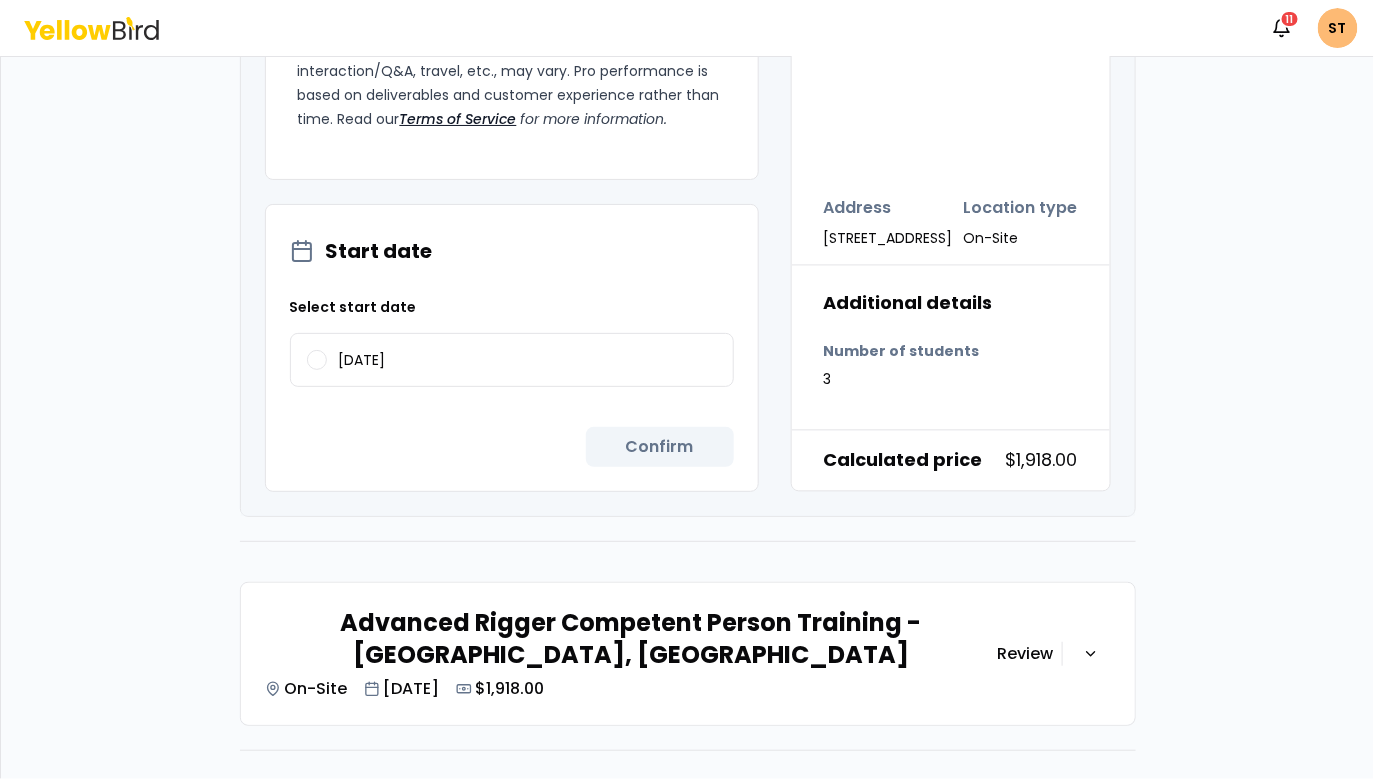scroll, scrollTop: 1661, scrollLeft: 0, axis: vertical 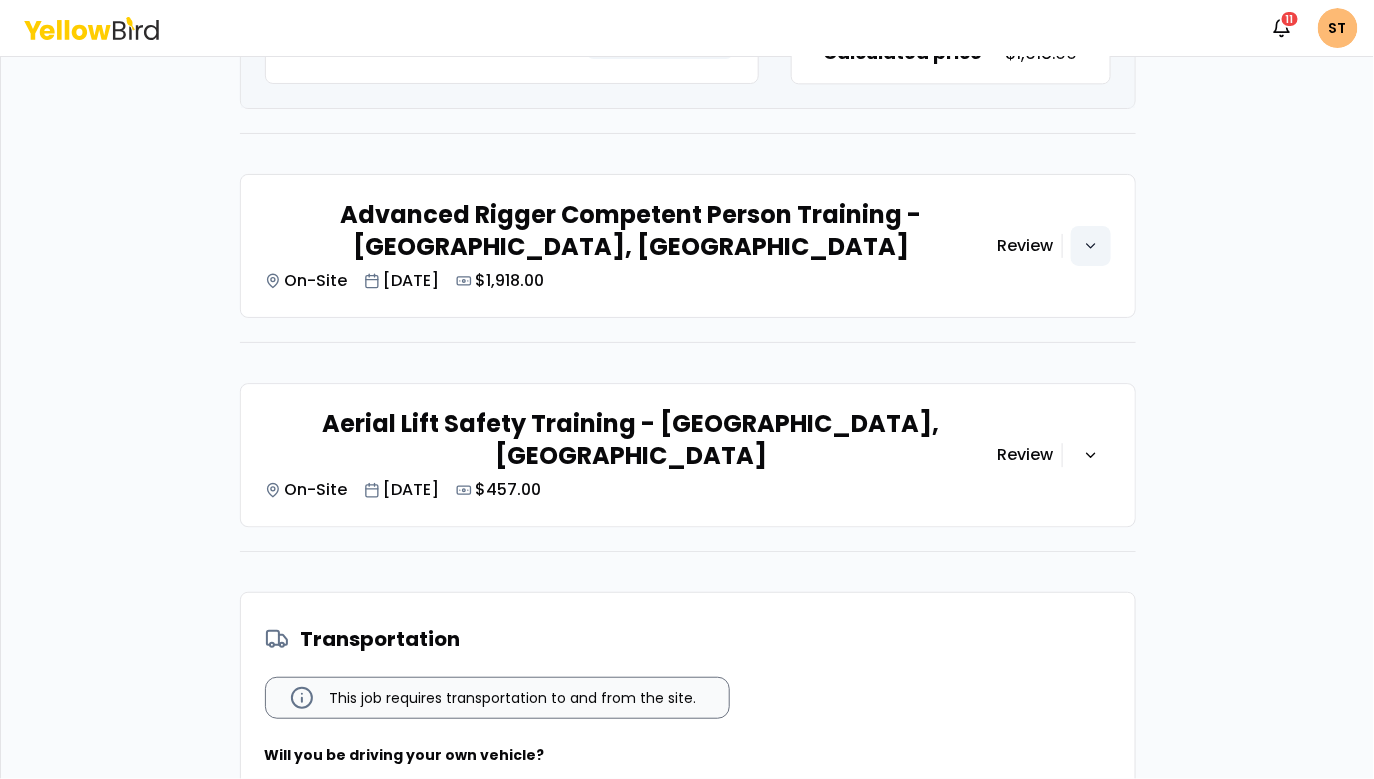 click 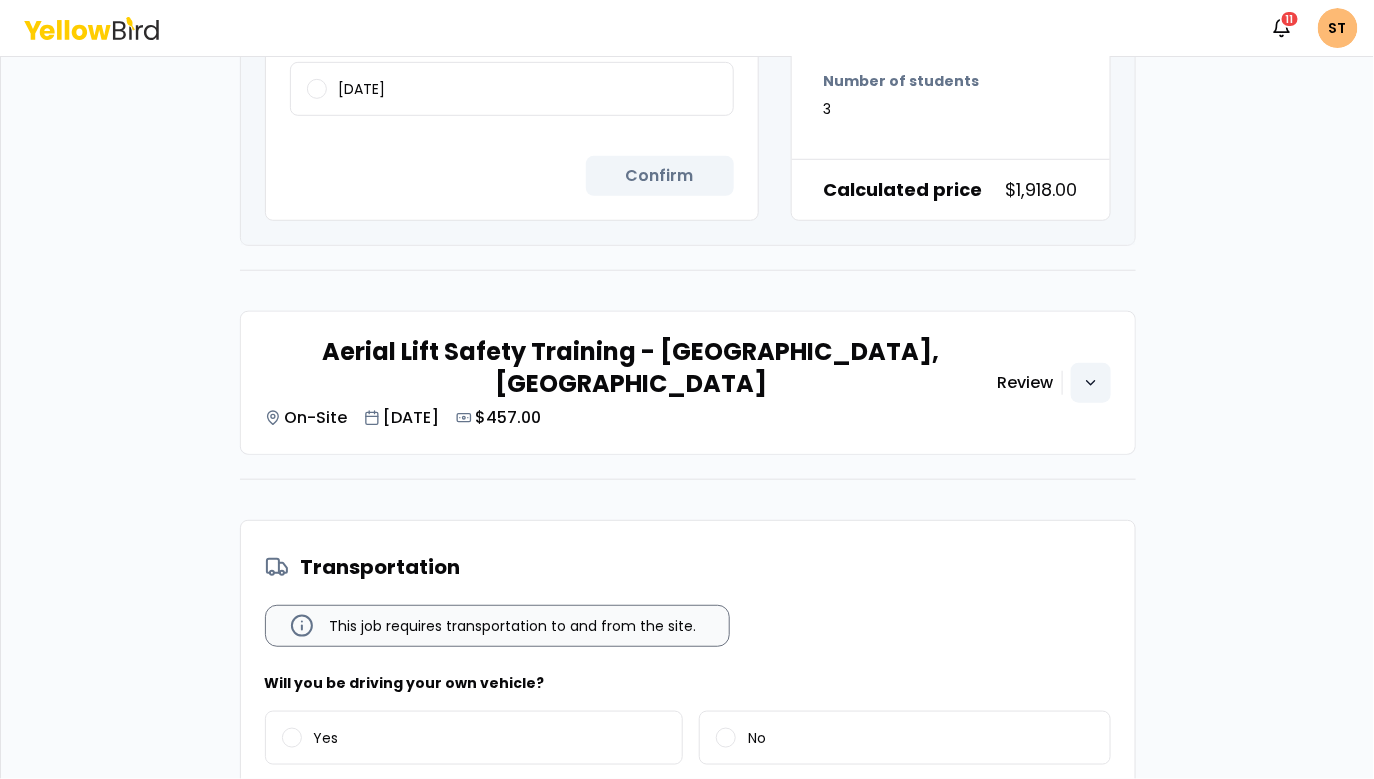 click at bounding box center [1091, 383] 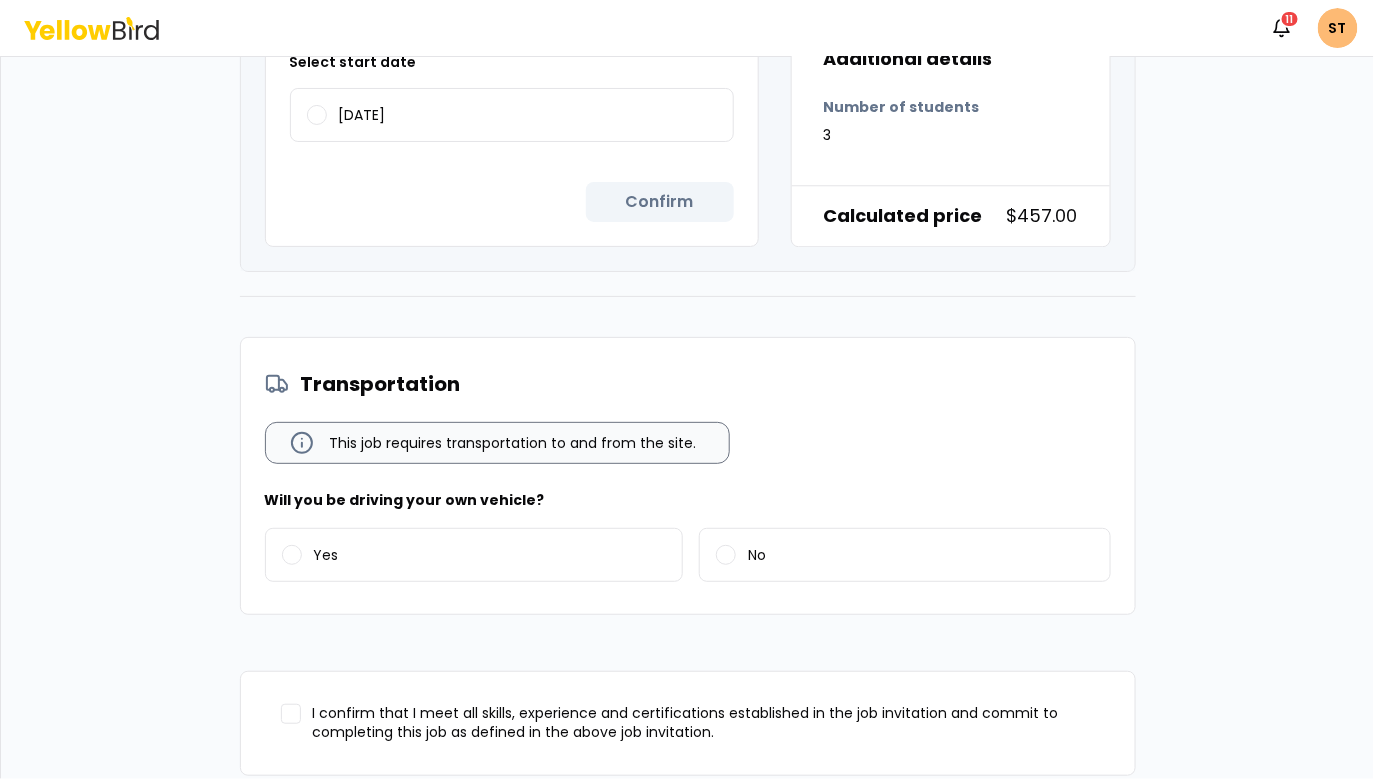 scroll, scrollTop: 4253, scrollLeft: 0, axis: vertical 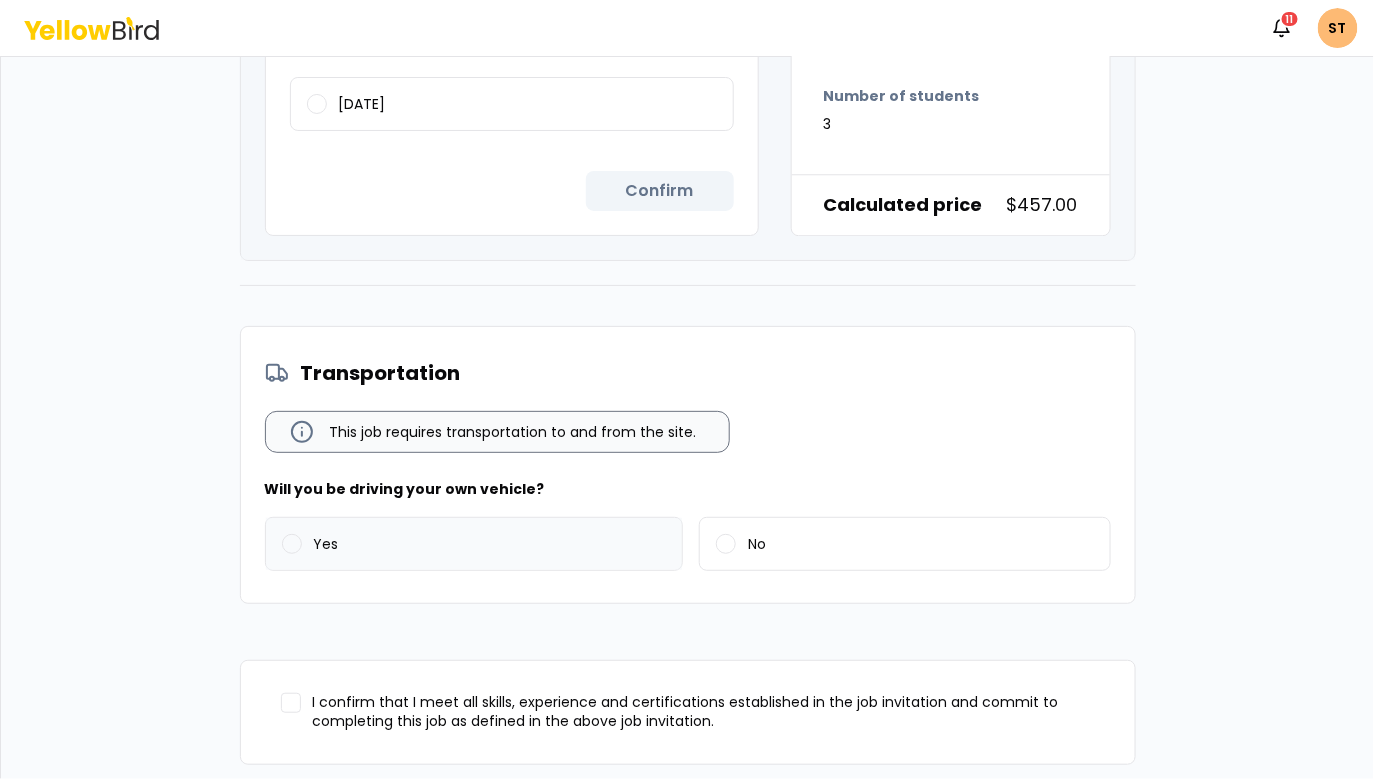 click on "Yes" at bounding box center [474, 544] 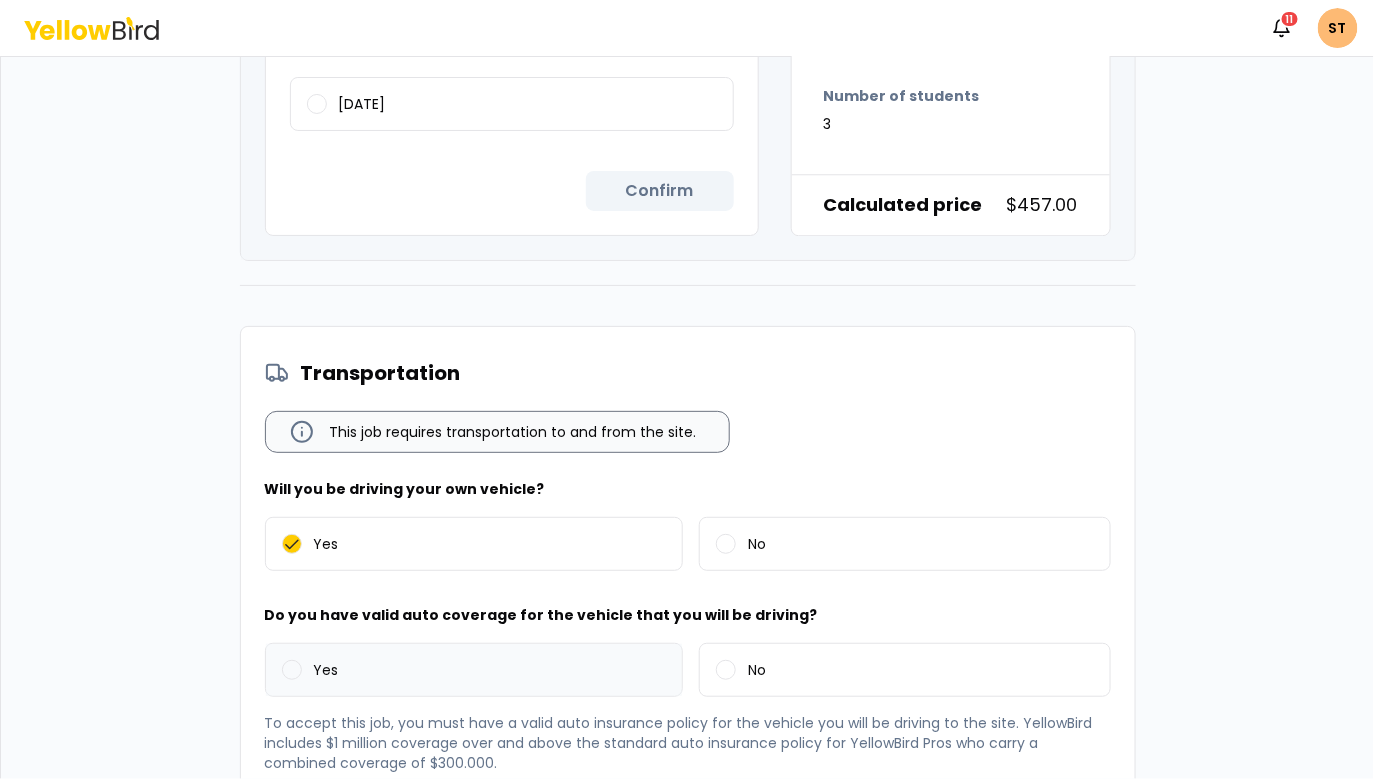 click on "Yes" at bounding box center [474, 670] 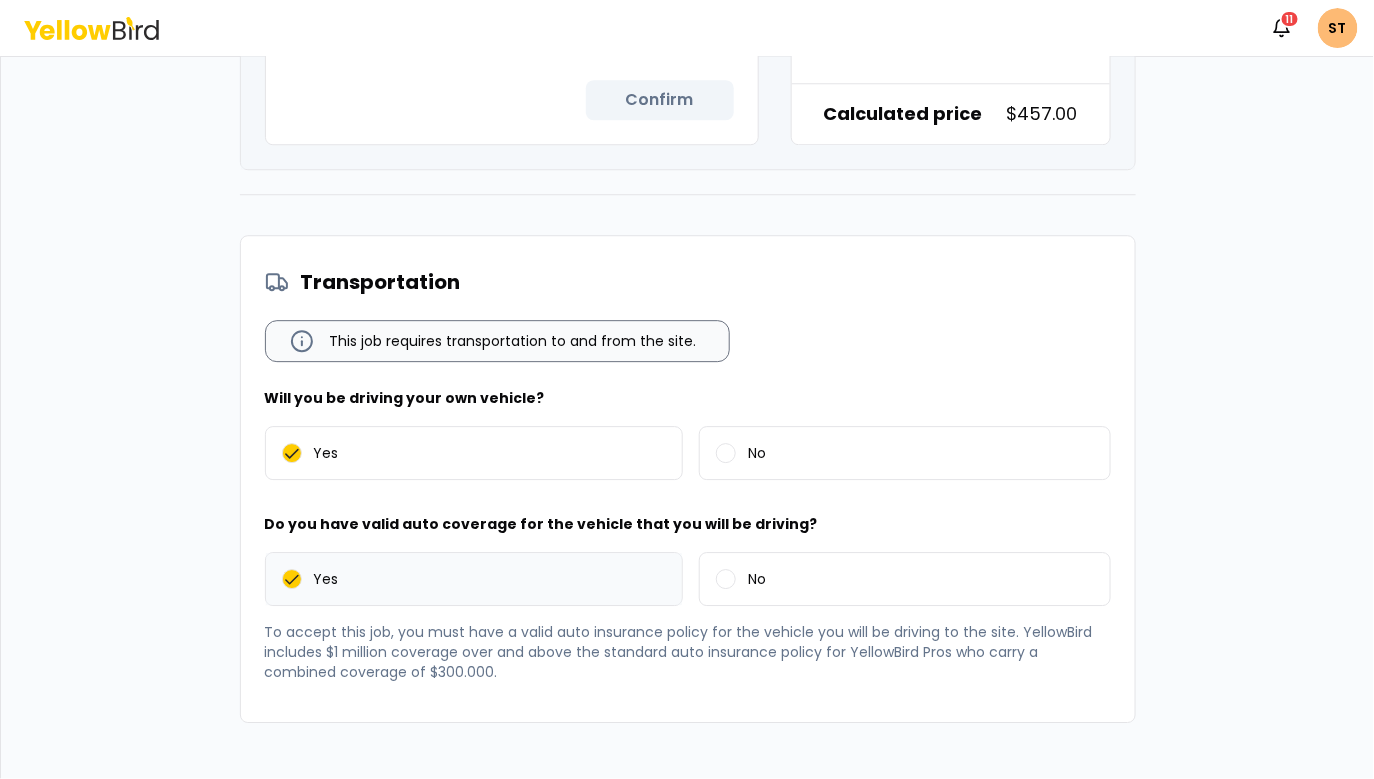 scroll, scrollTop: 4463, scrollLeft: 0, axis: vertical 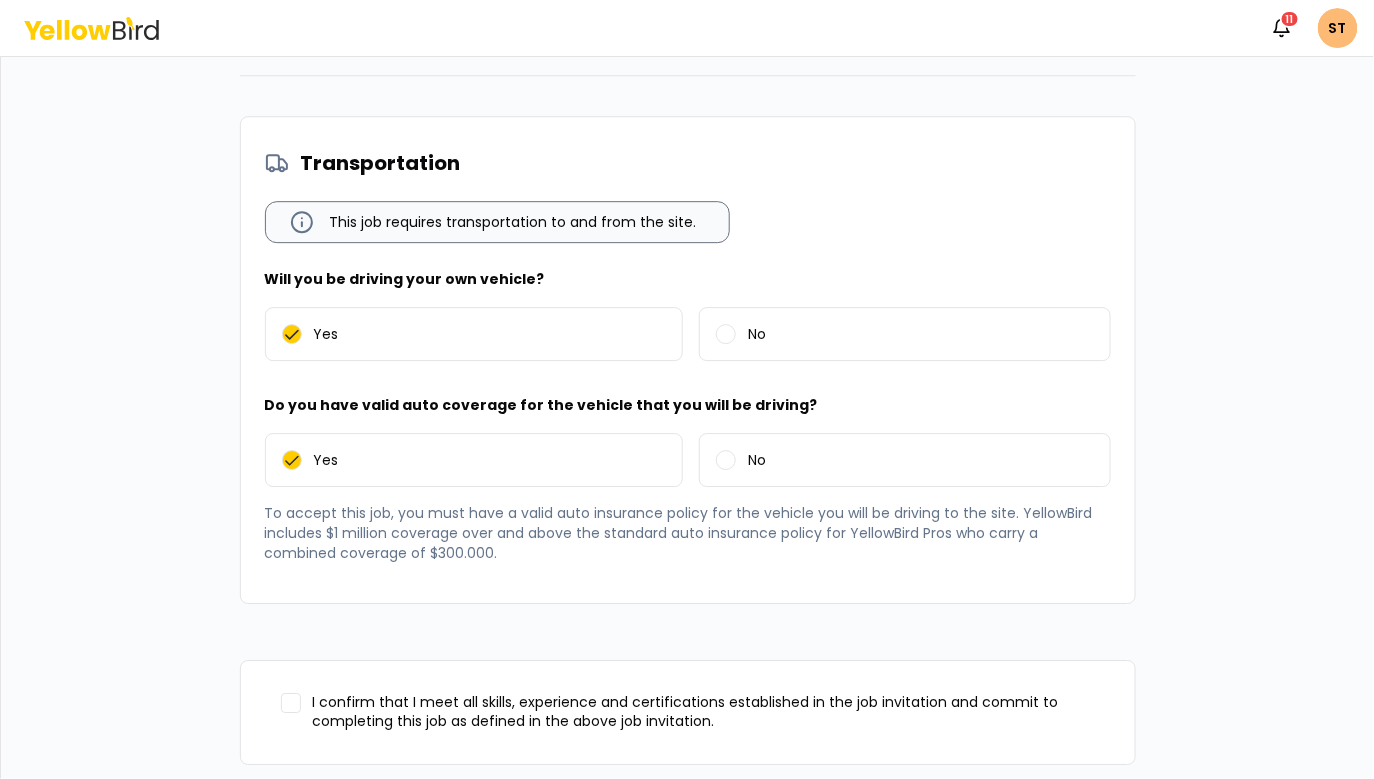 click on "I confirm that I meet all skills, experience and certifications established in the job invitation and commit to completing this job as defined in the above job invitation." at bounding box center [291, 703] 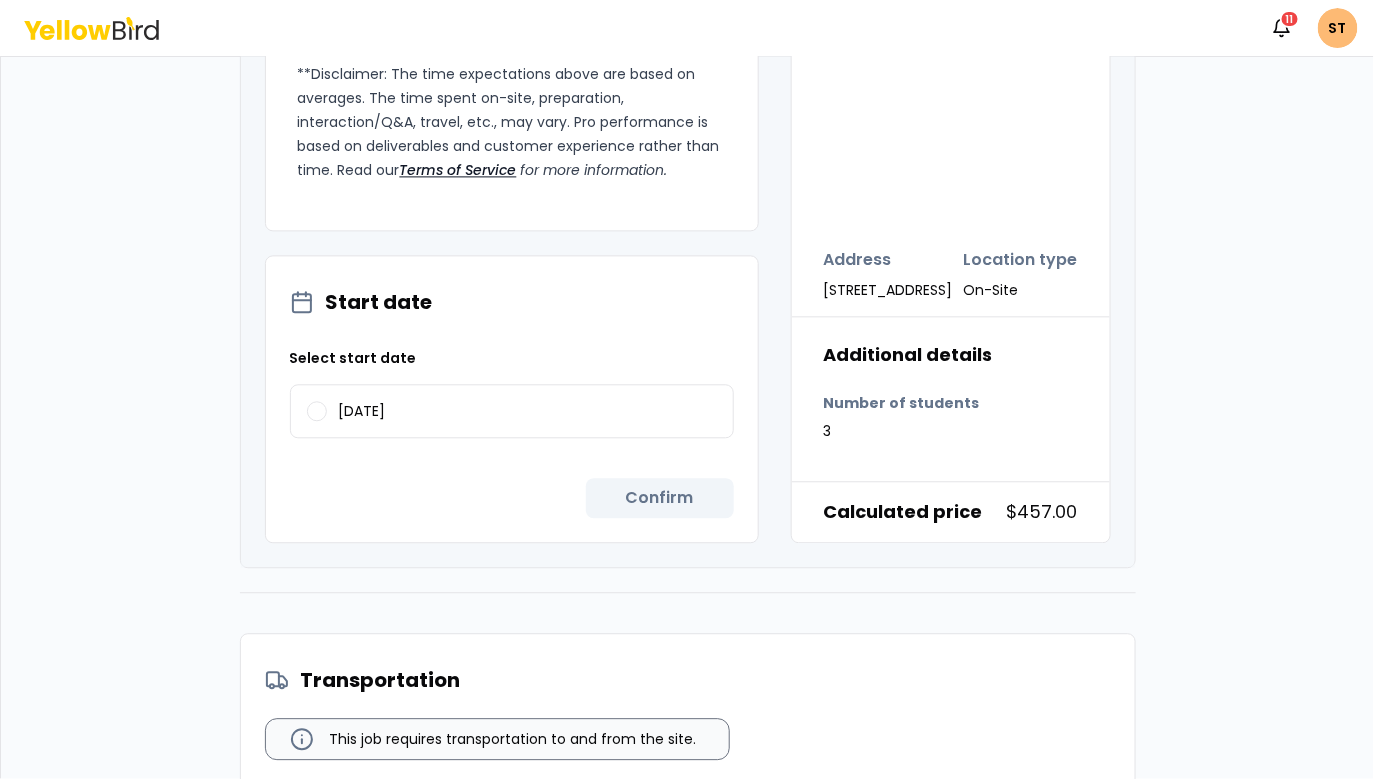 scroll, scrollTop: 3896, scrollLeft: 0, axis: vertical 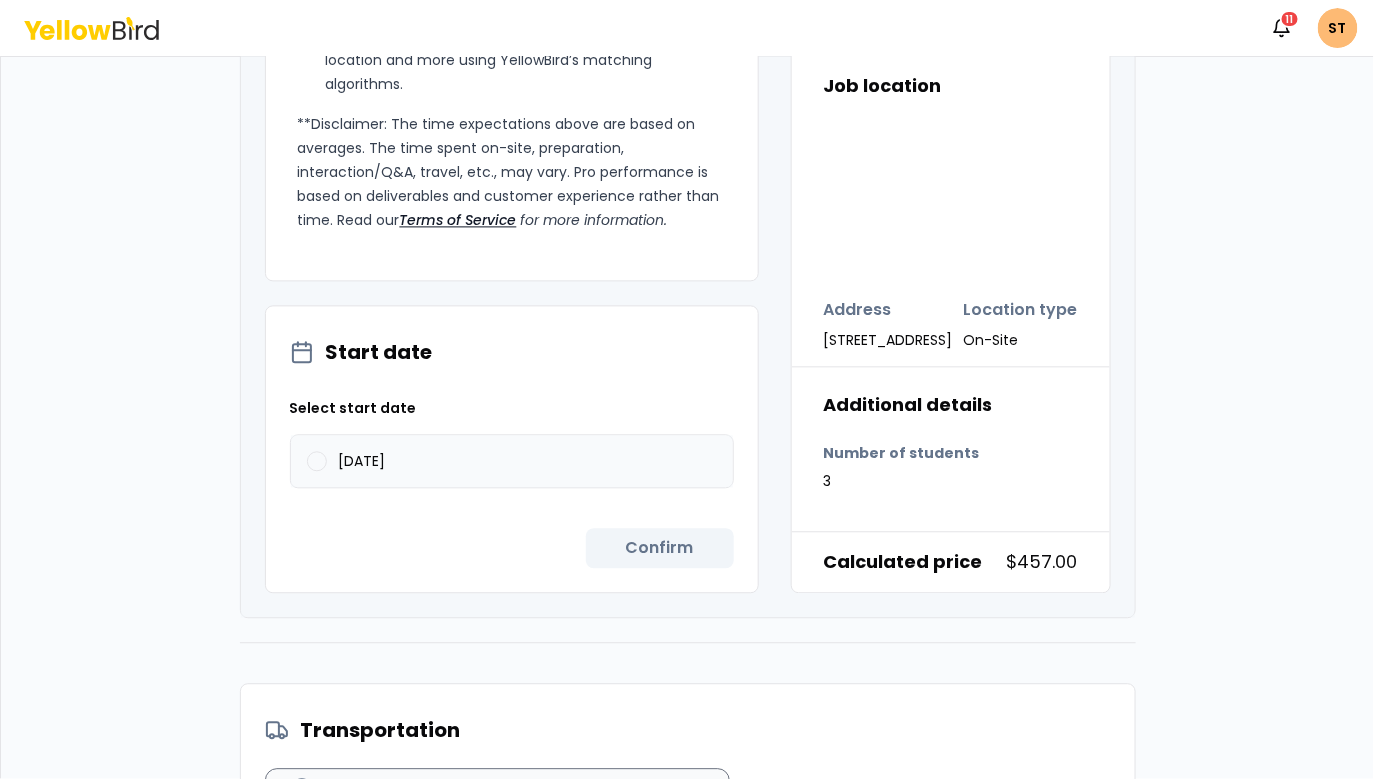 click on "07/17/2025" at bounding box center (512, 461) 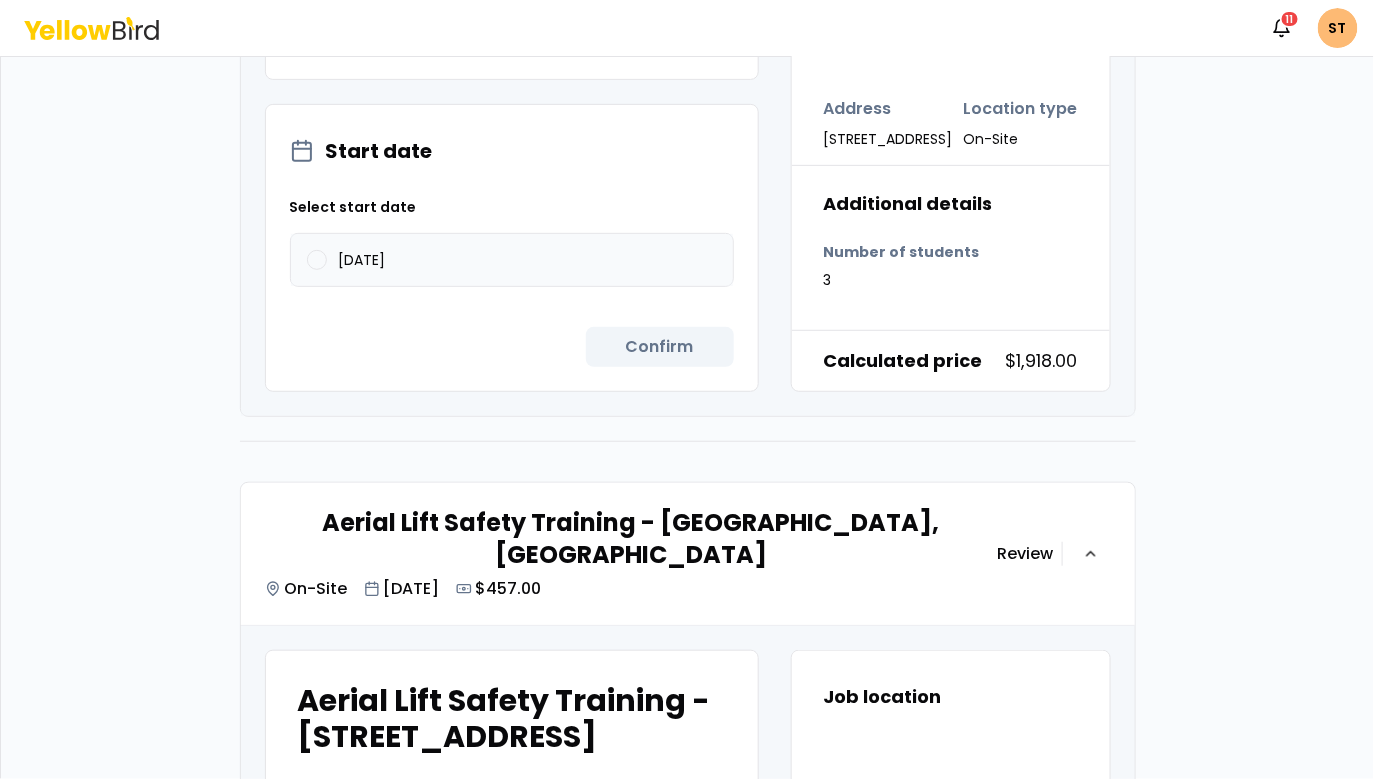 click on "07/18/2025" at bounding box center (512, 260) 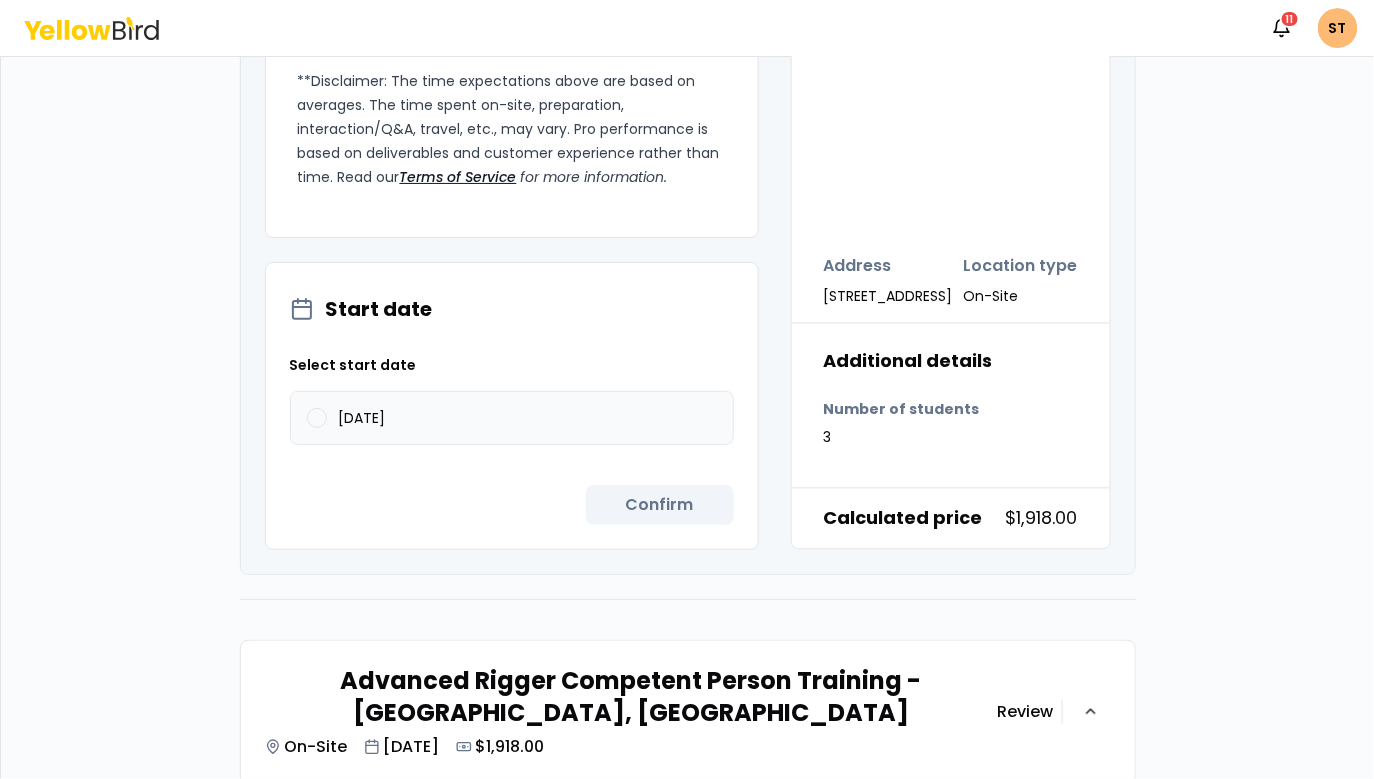 click on "07/09/2025" at bounding box center (512, 418) 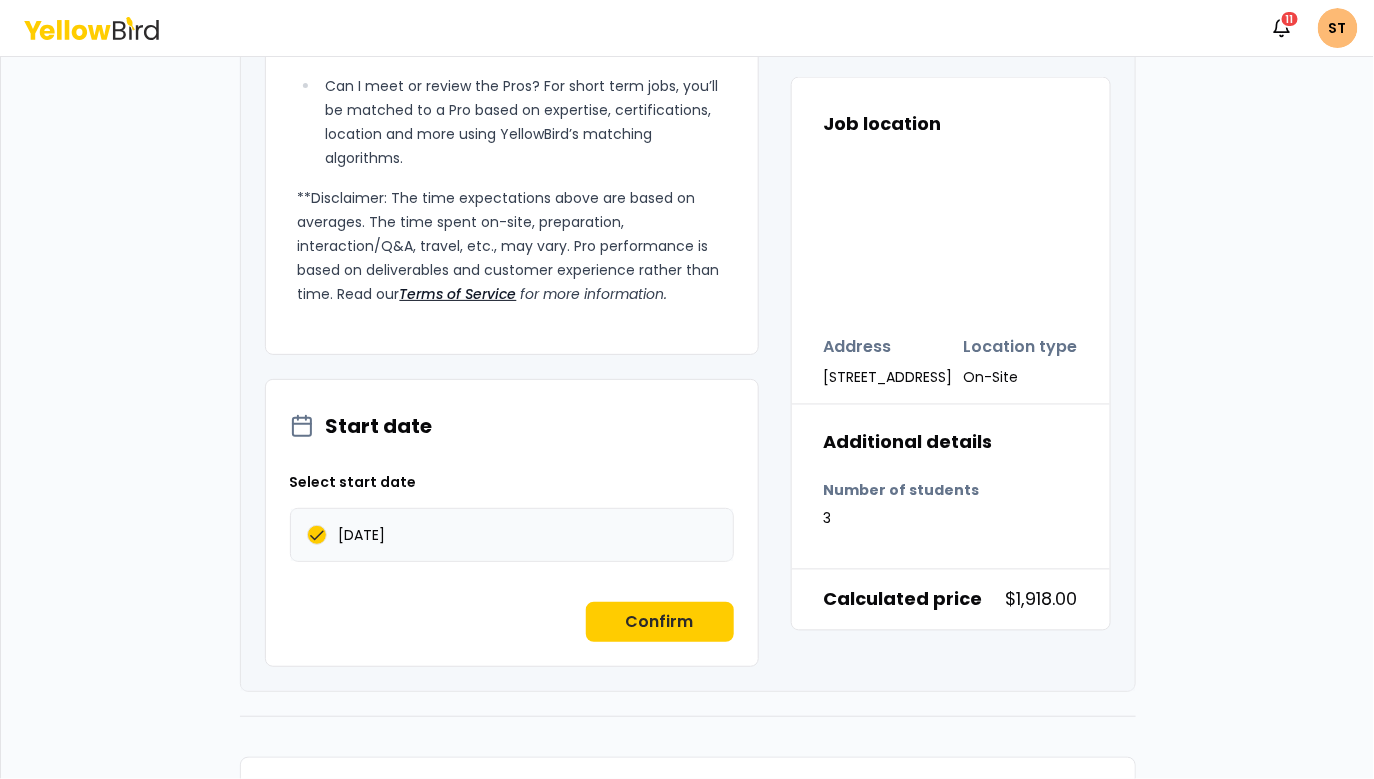 scroll, scrollTop: 1109, scrollLeft: 0, axis: vertical 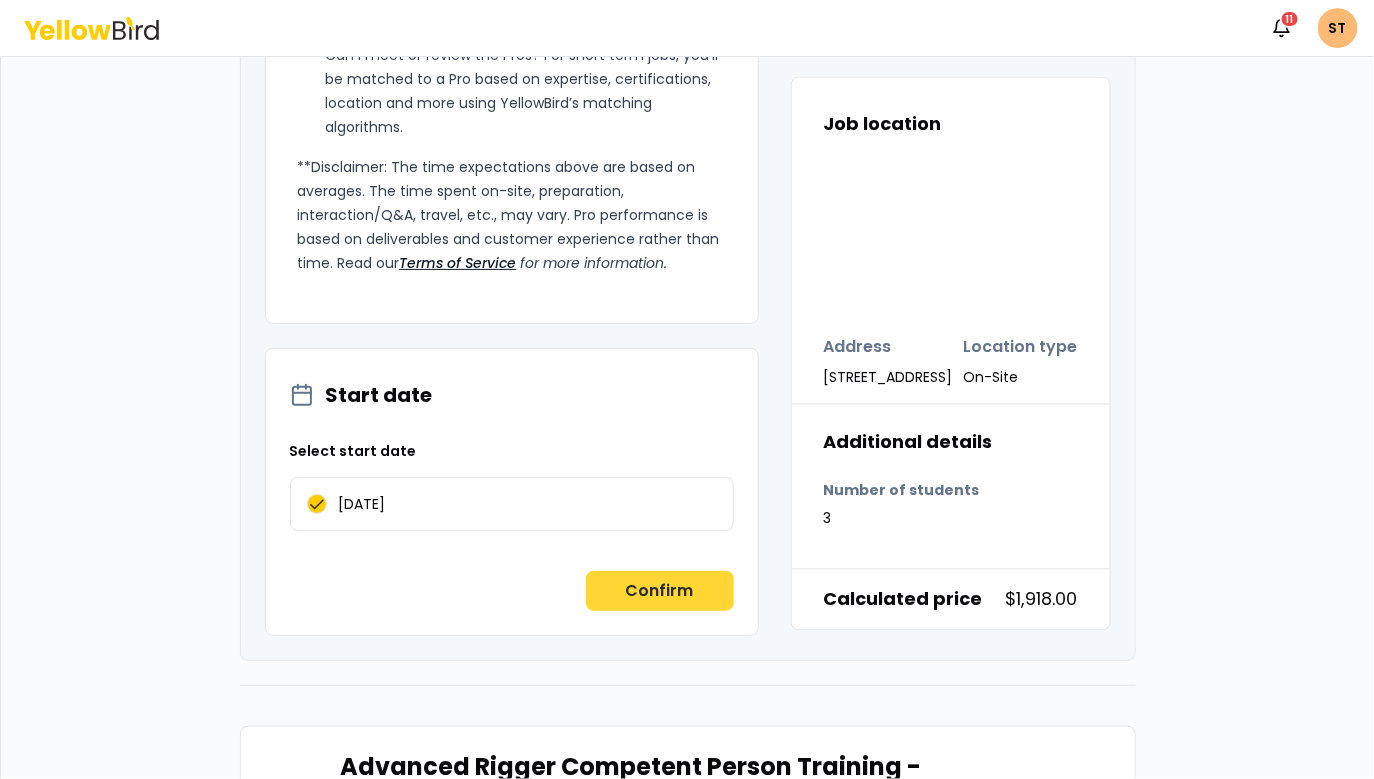 click on "Confirm" at bounding box center [660, 591] 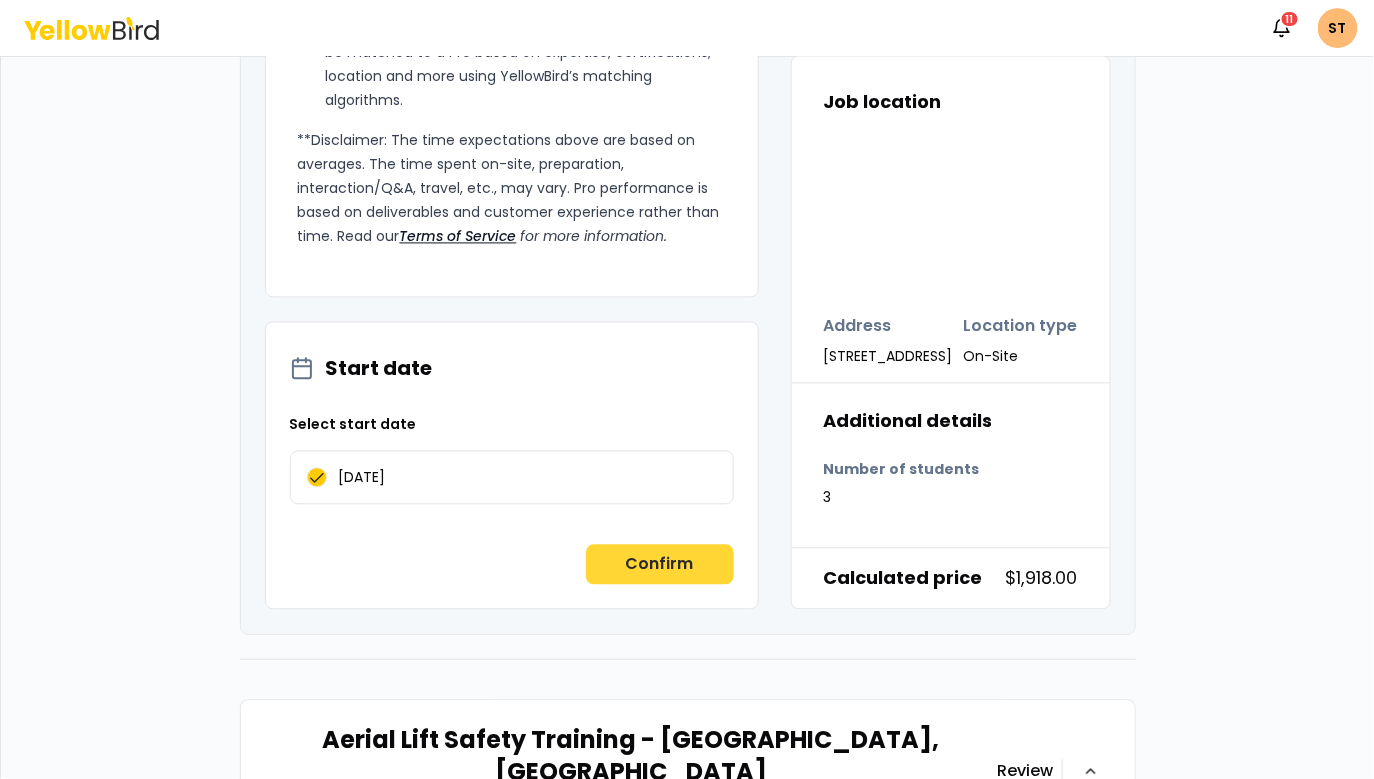 click on "Confirm" at bounding box center [660, 565] 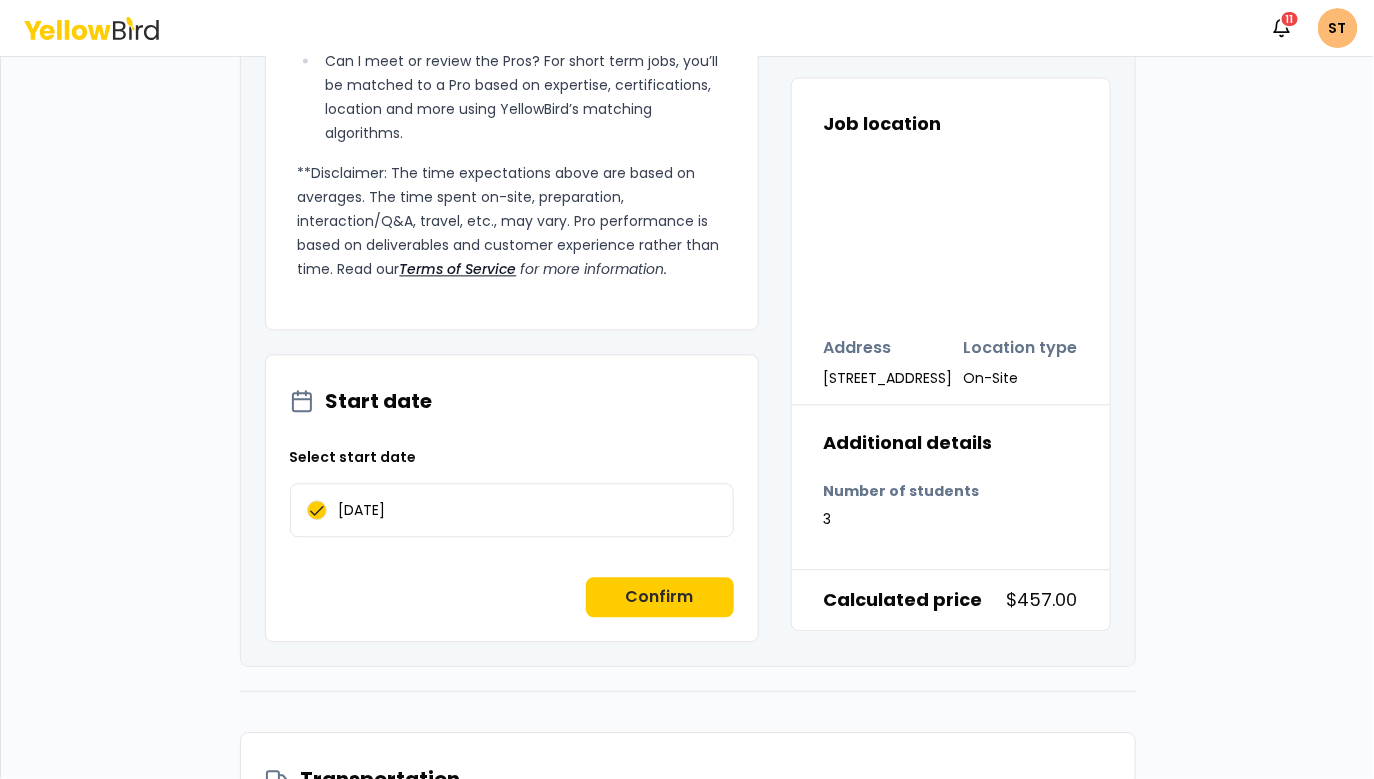 scroll, scrollTop: 1372, scrollLeft: 0, axis: vertical 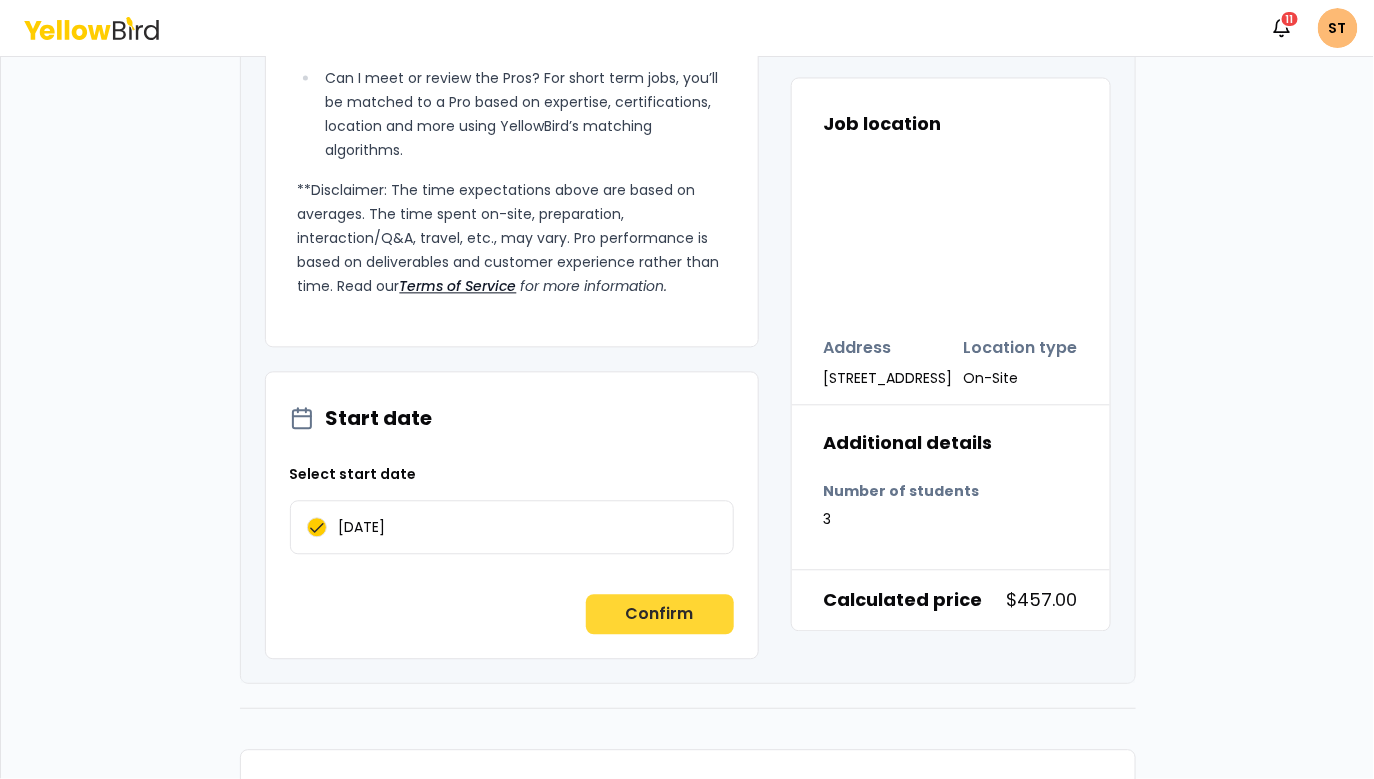 click on "Confirm" at bounding box center (660, 614) 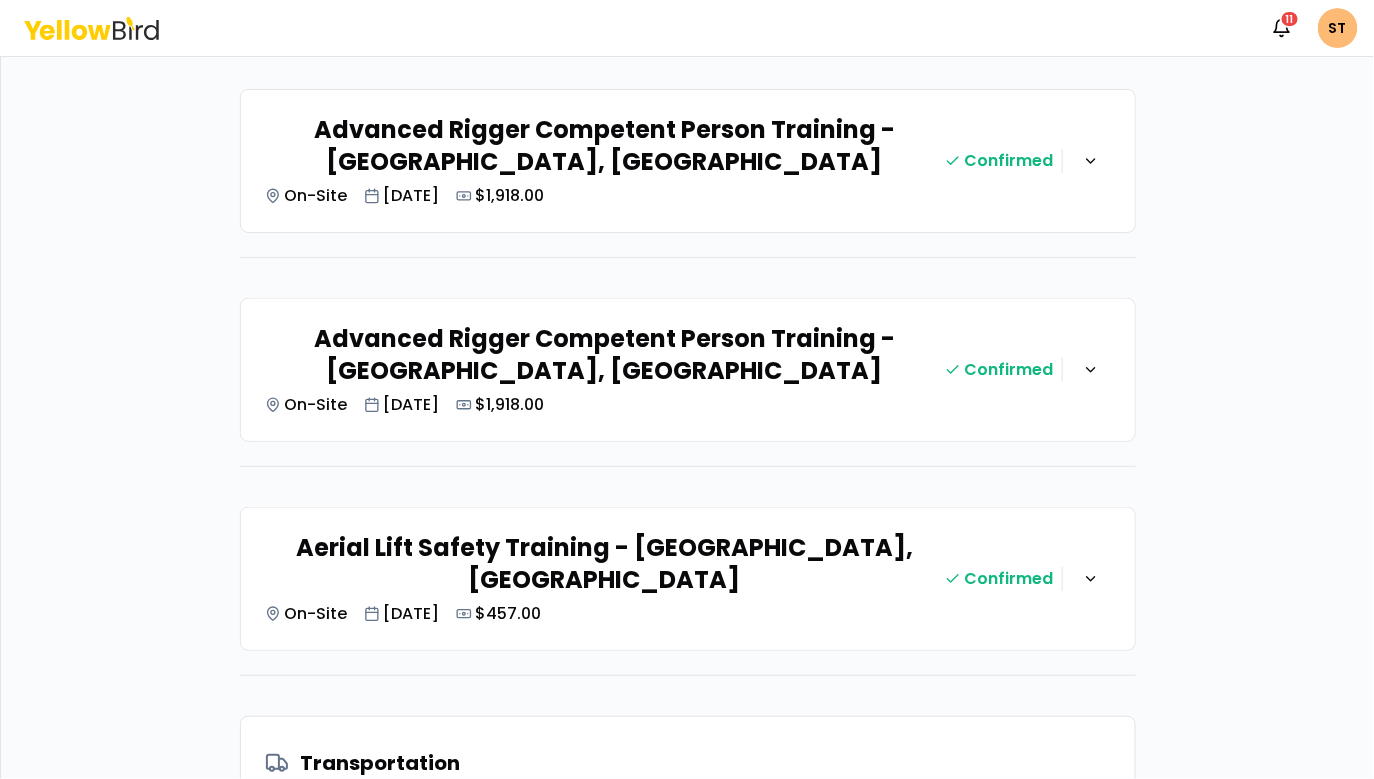 scroll, scrollTop: 282, scrollLeft: 0, axis: vertical 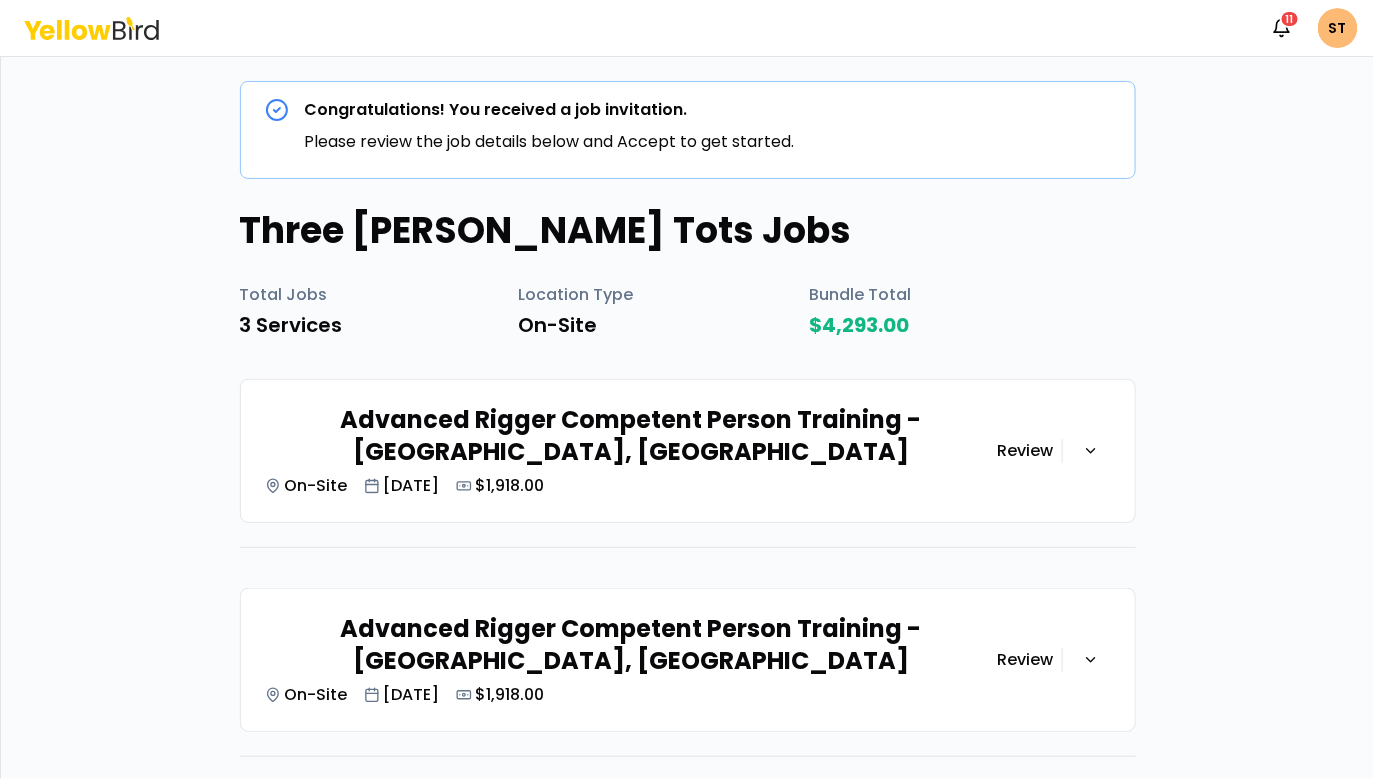 click on "Review" at bounding box center [1026, 451] 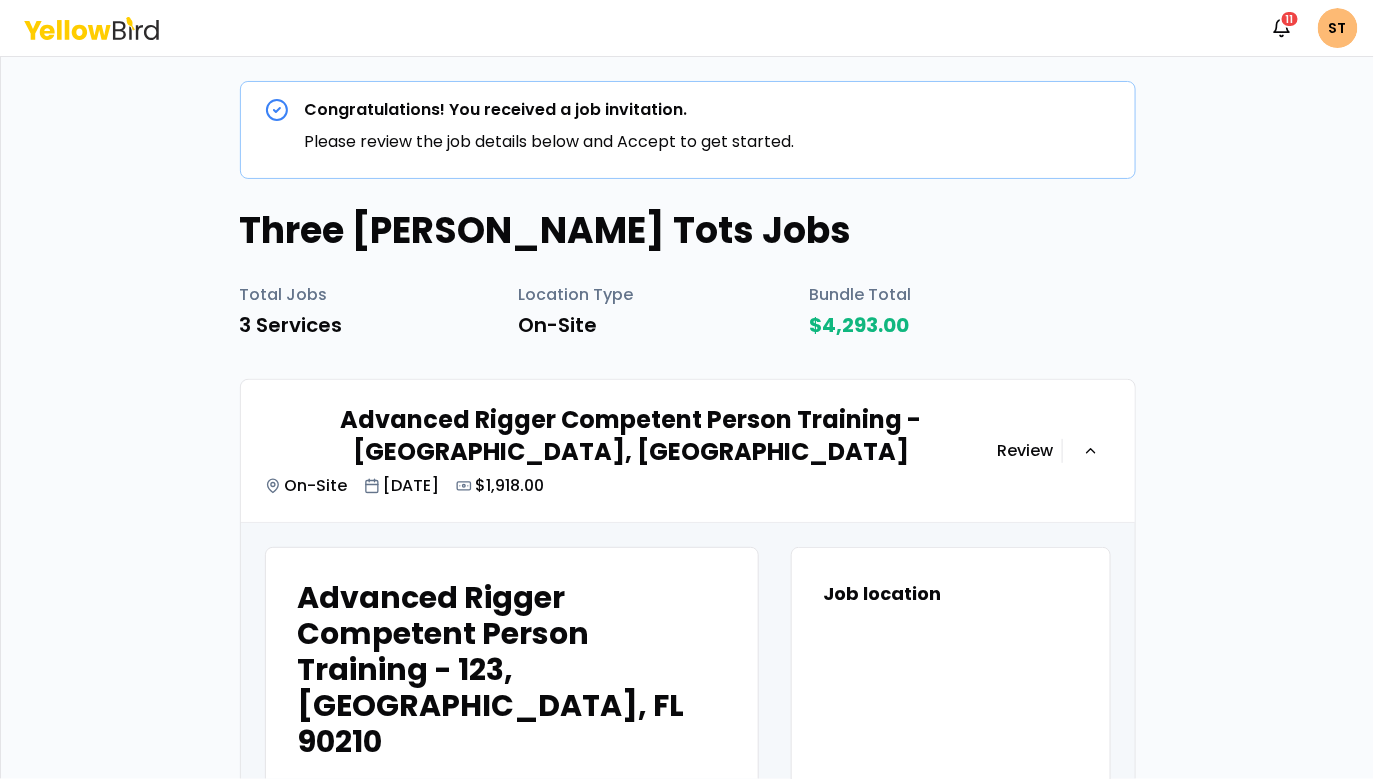 scroll, scrollTop: 58, scrollLeft: 0, axis: vertical 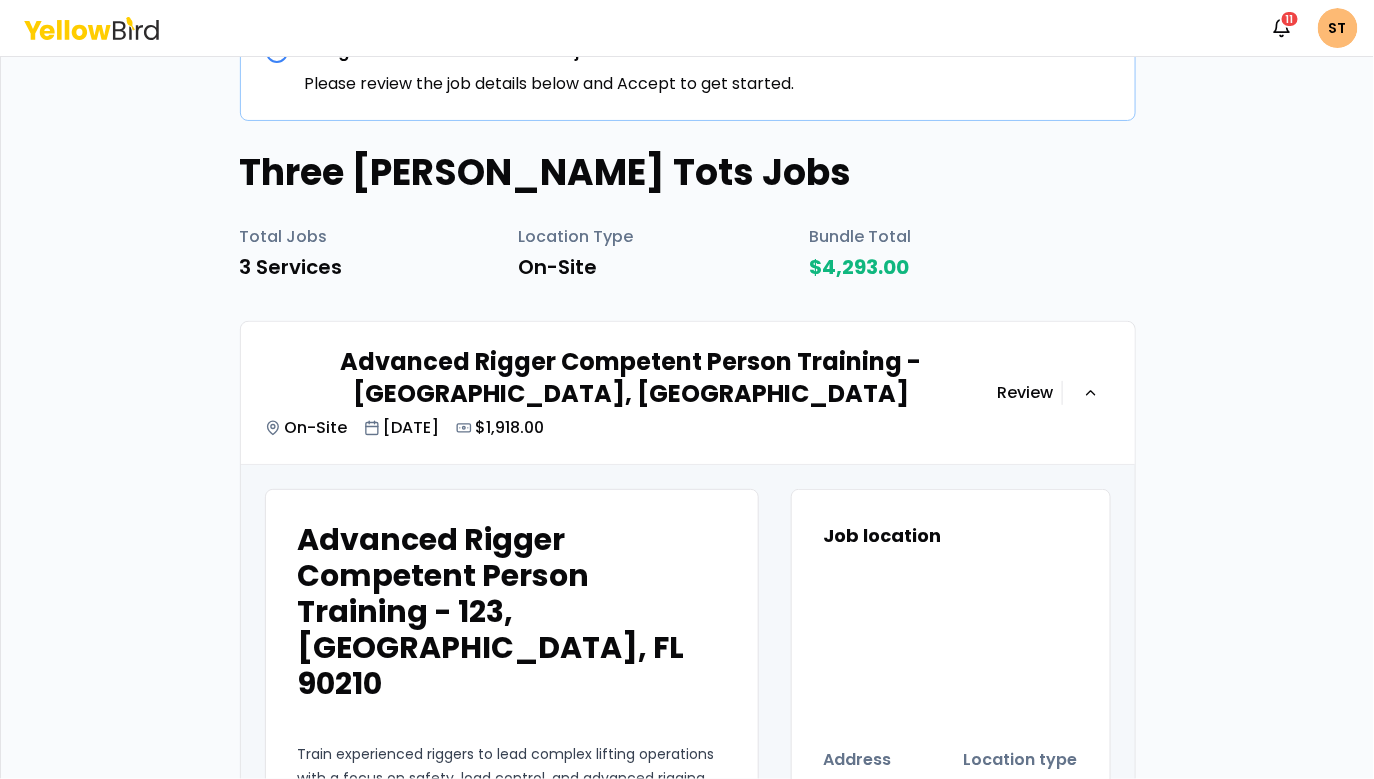 click on "Review" at bounding box center [1026, 393] 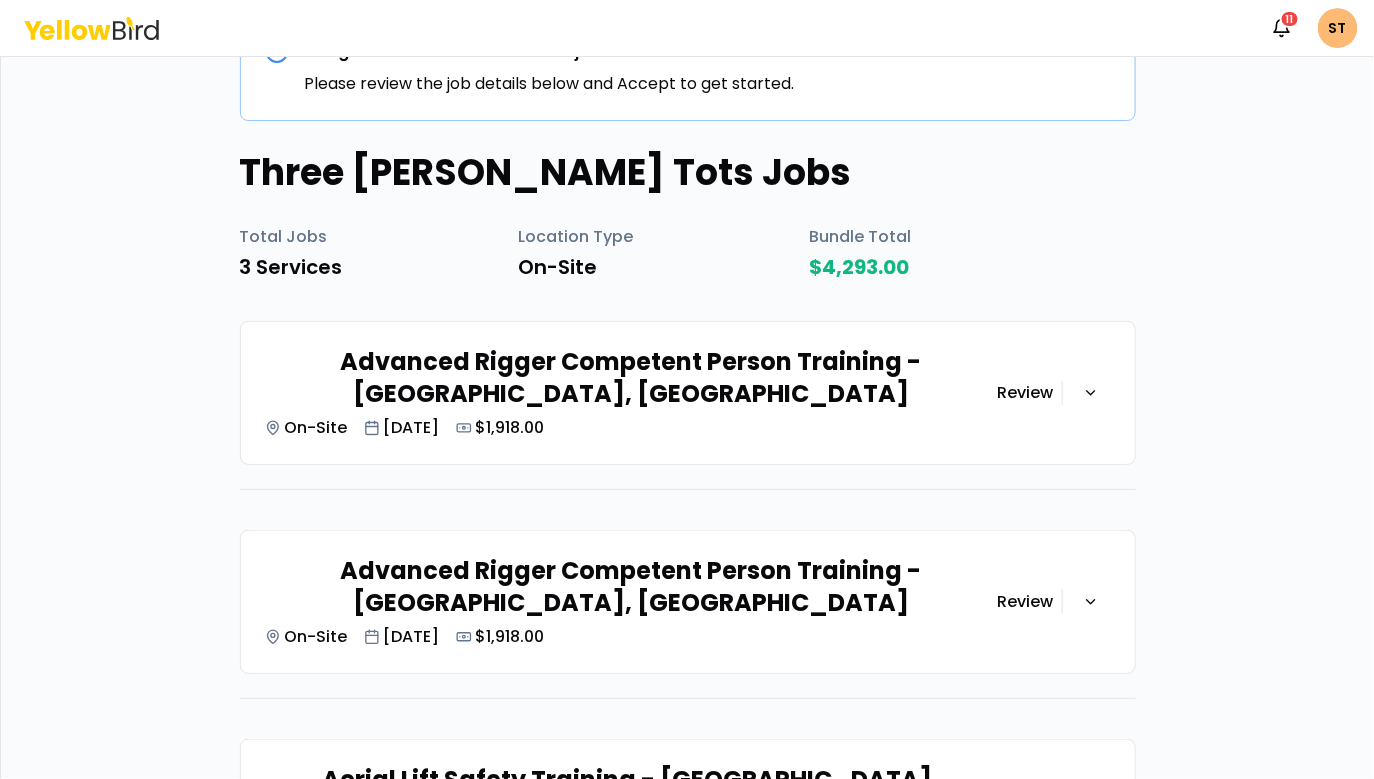 scroll, scrollTop: 126, scrollLeft: 0, axis: vertical 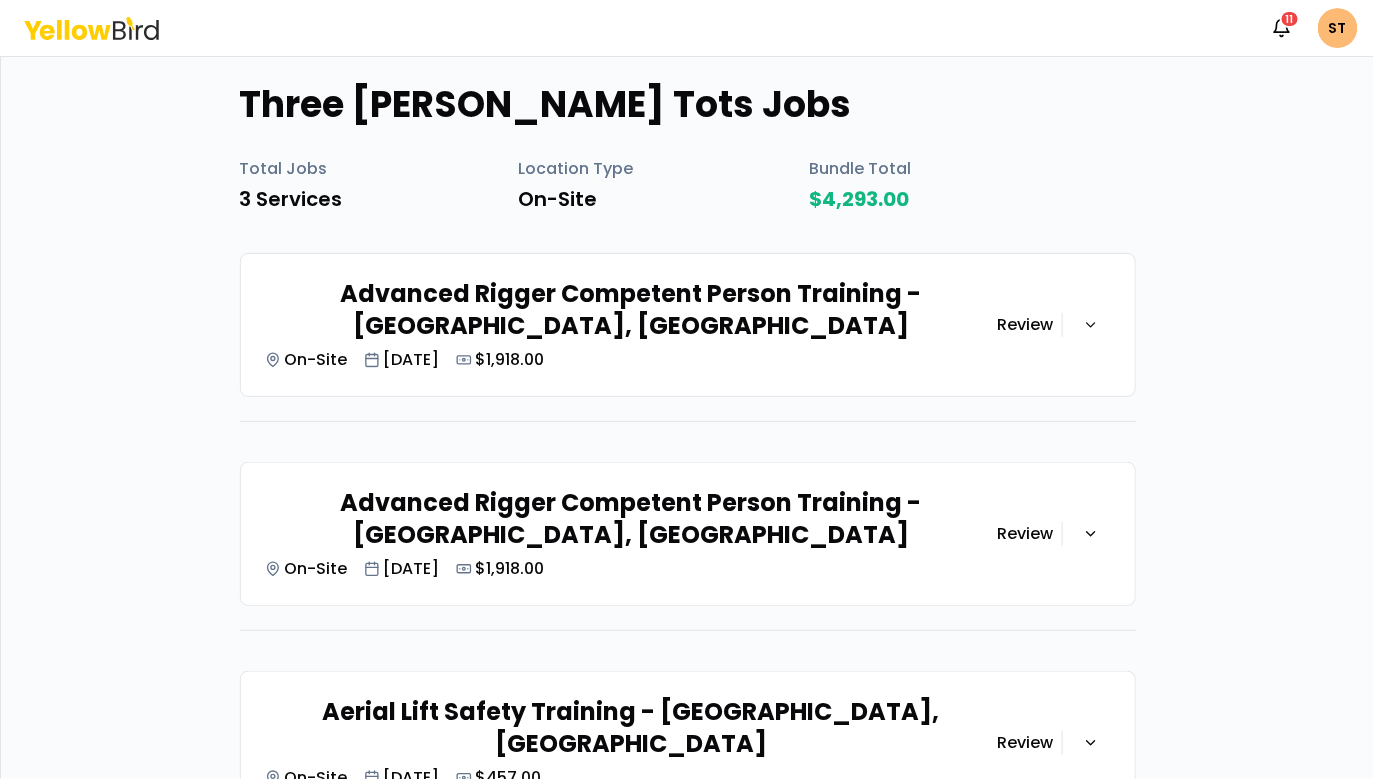 click on "Advanced Rigger Competent Person Training - Los Angeles, CA" at bounding box center (631, 519) 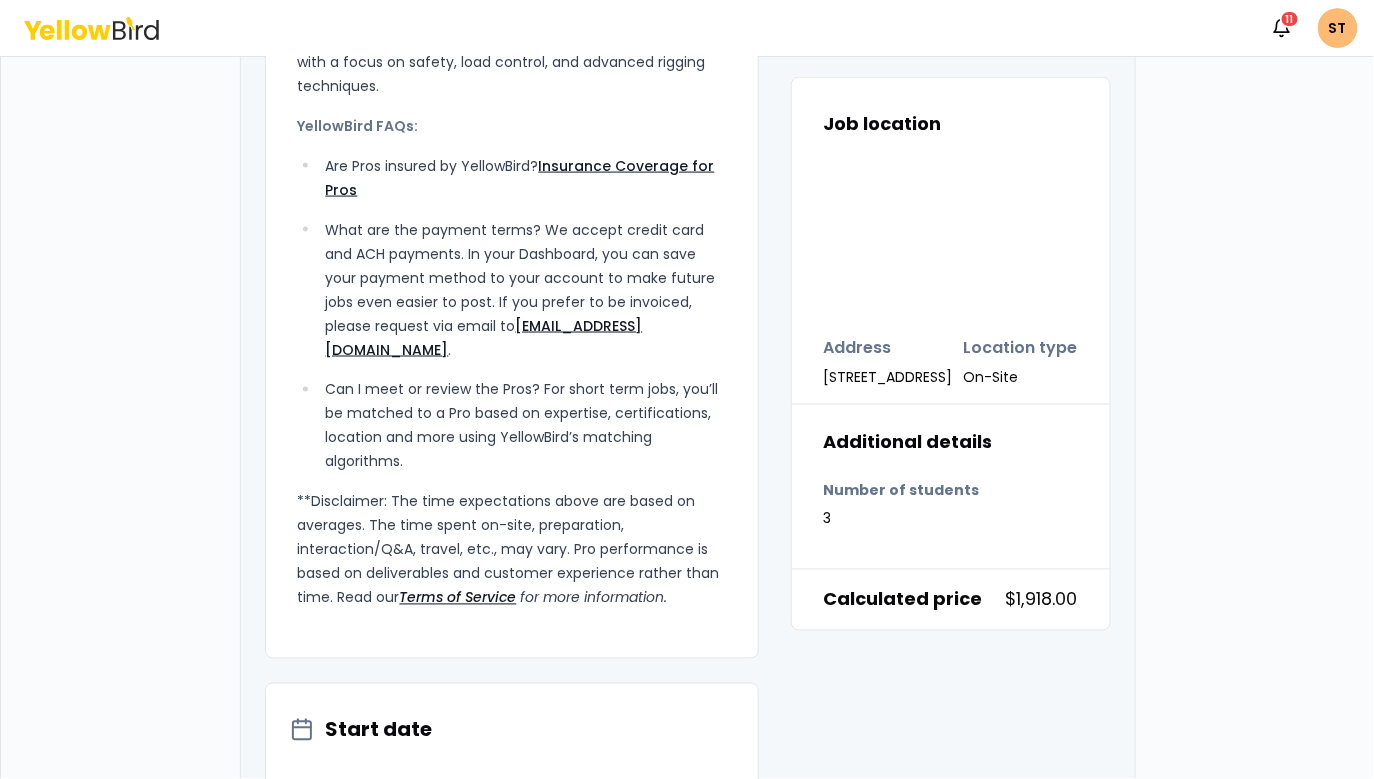 scroll, scrollTop: 1103, scrollLeft: 0, axis: vertical 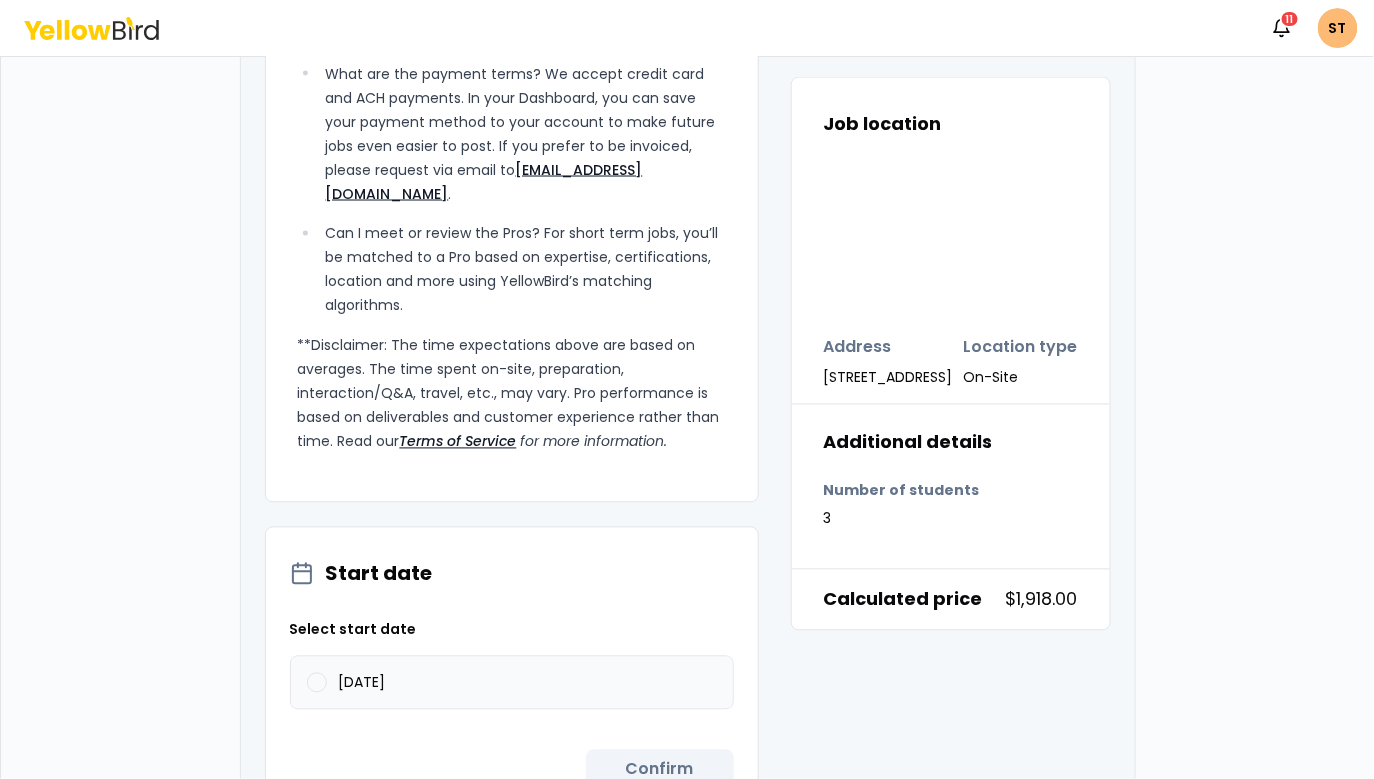click on "07/18/2025" at bounding box center [317, 683] 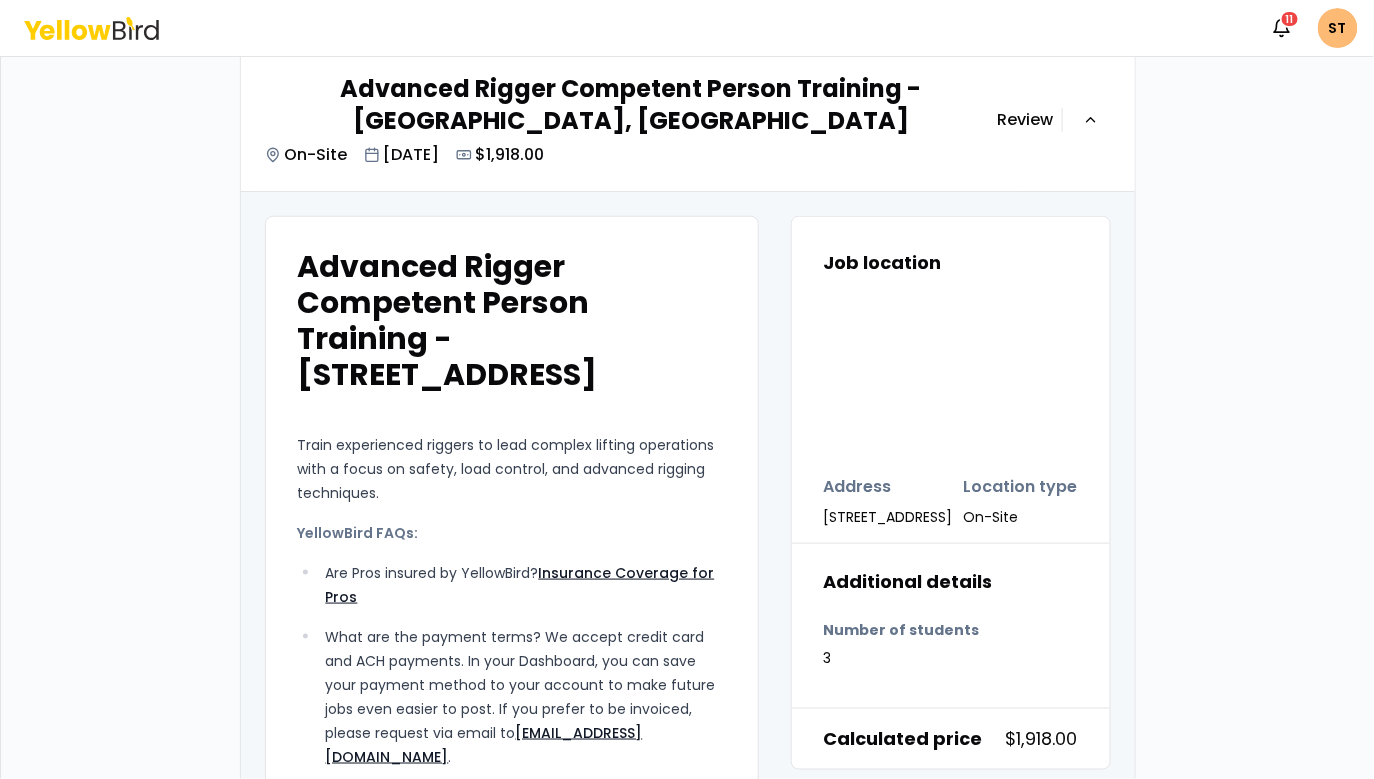 scroll, scrollTop: 333, scrollLeft: 0, axis: vertical 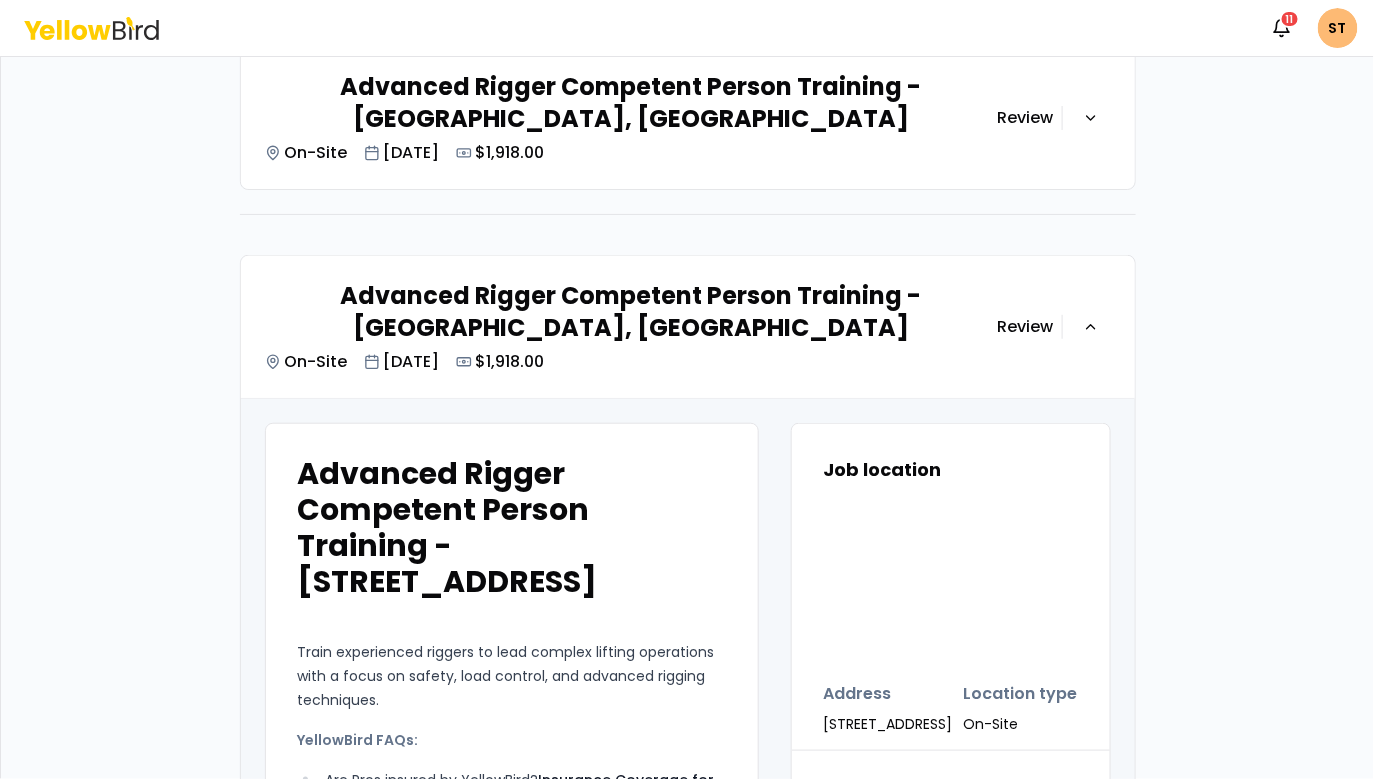 click on "Advanced Rigger Competent Person Training - Los Angeles, CA On-Site Jul 18, 2025 $1,918.00 Review" at bounding box center (688, 327) 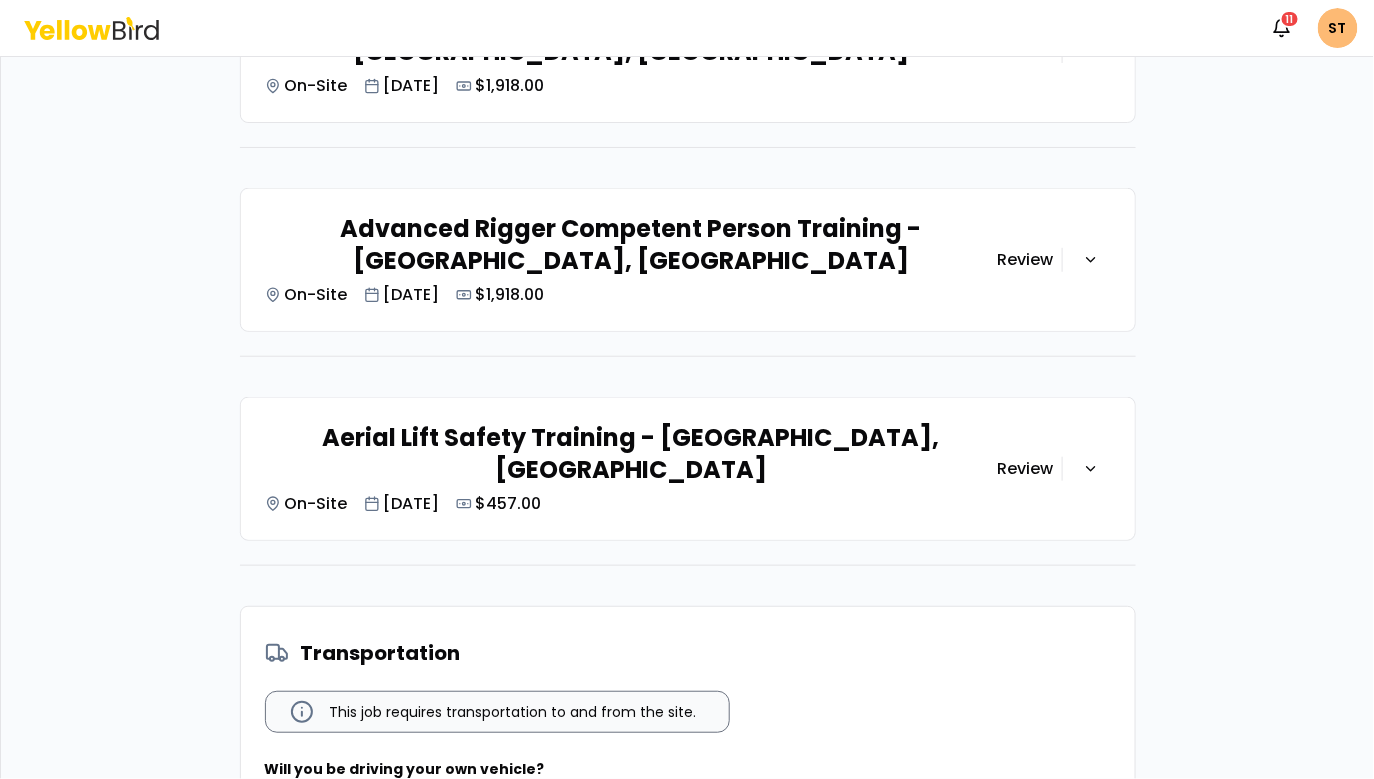 scroll, scrollTop: 423, scrollLeft: 0, axis: vertical 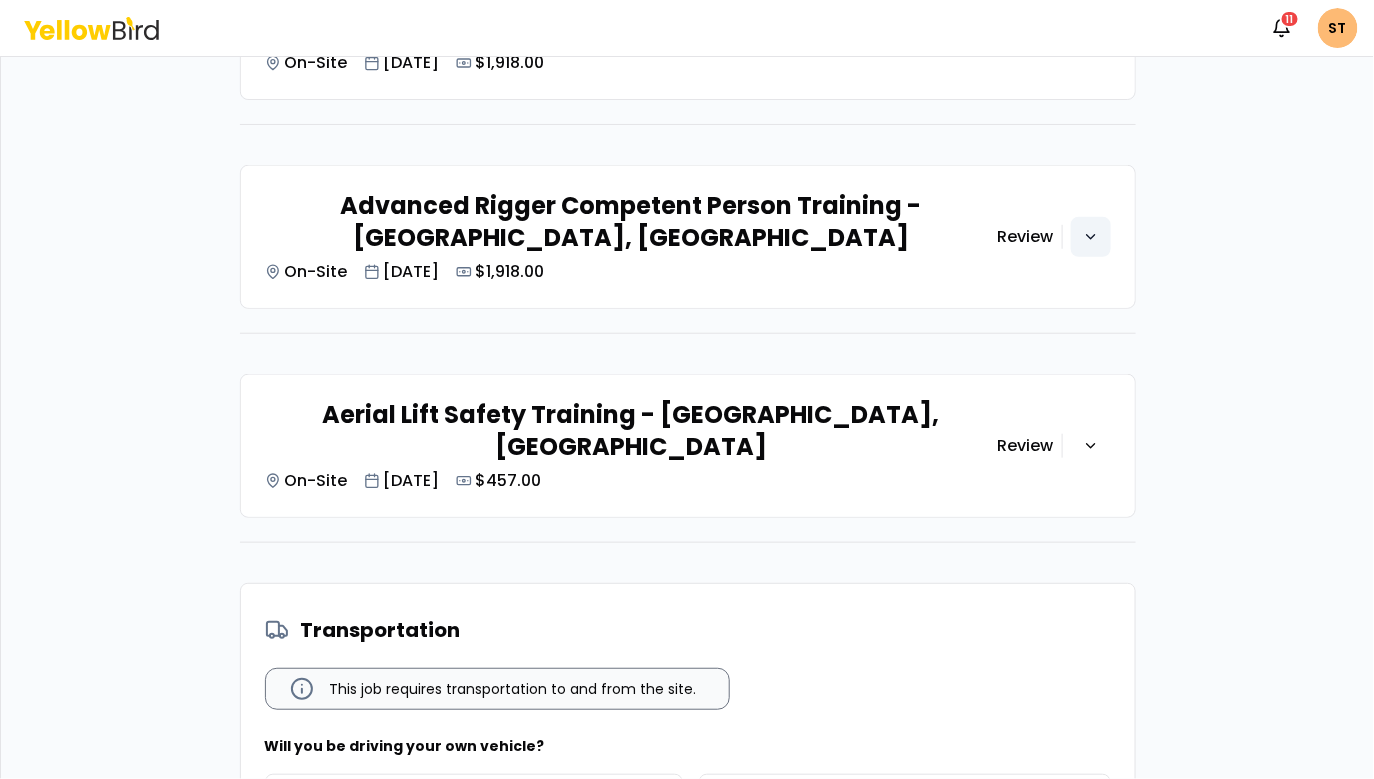 click 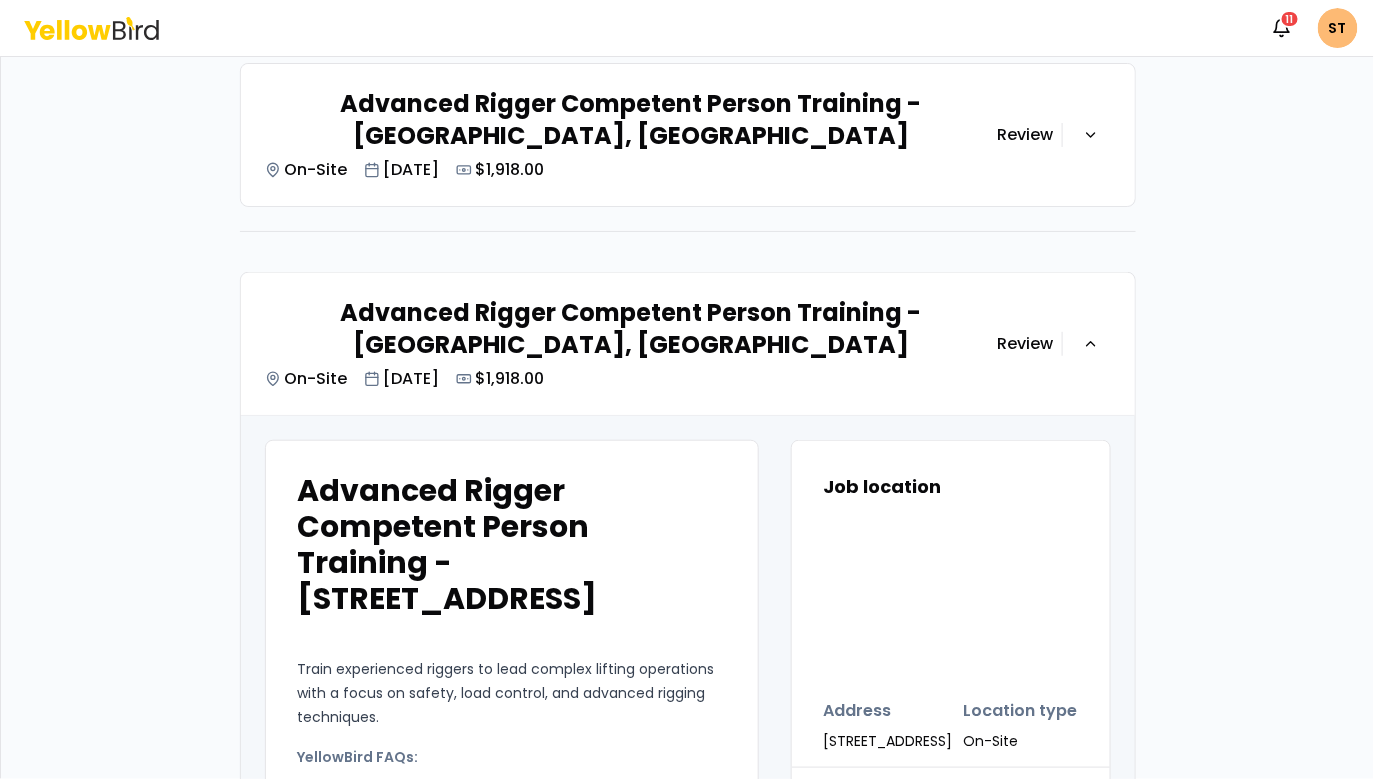 scroll, scrollTop: 0, scrollLeft: 0, axis: both 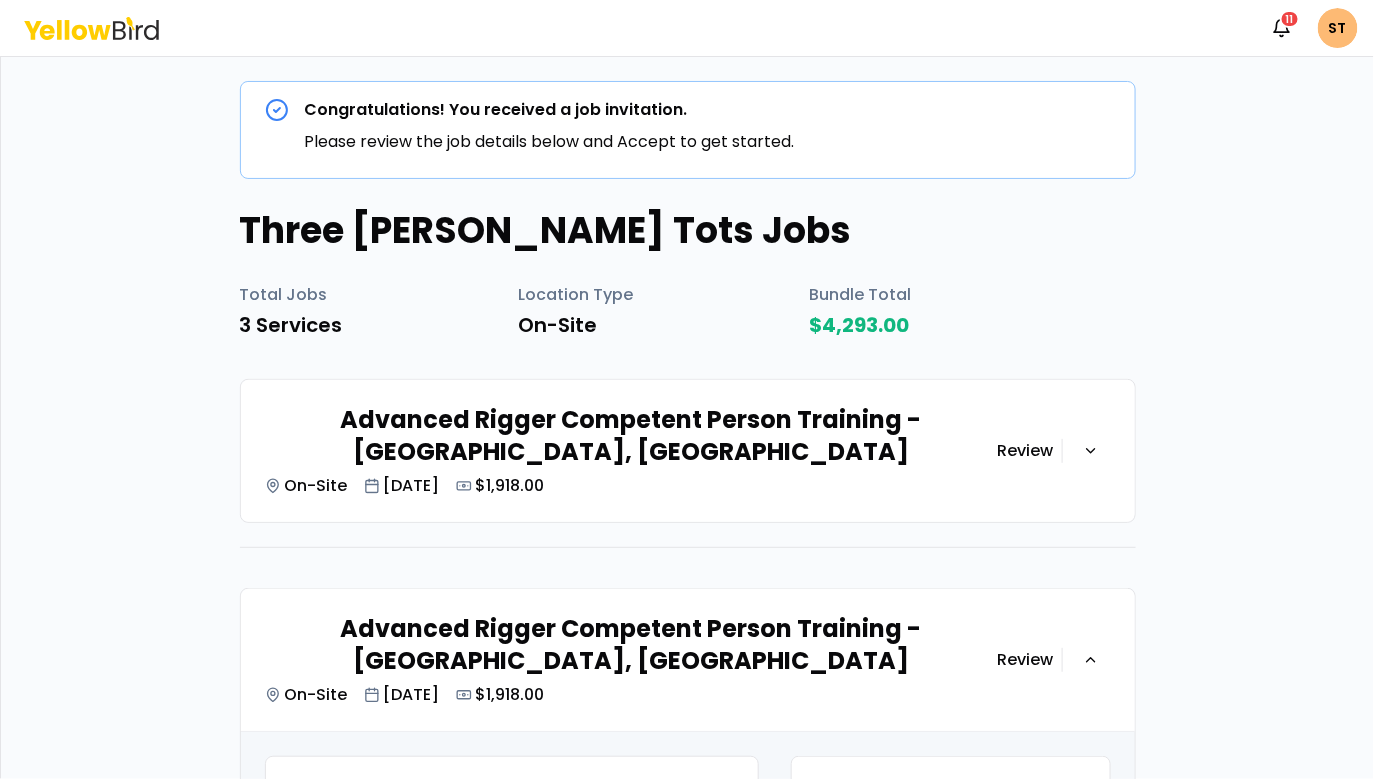 click on "Advanced Rigger Competent Person Training - Berkeley, FL" at bounding box center (631, 436) 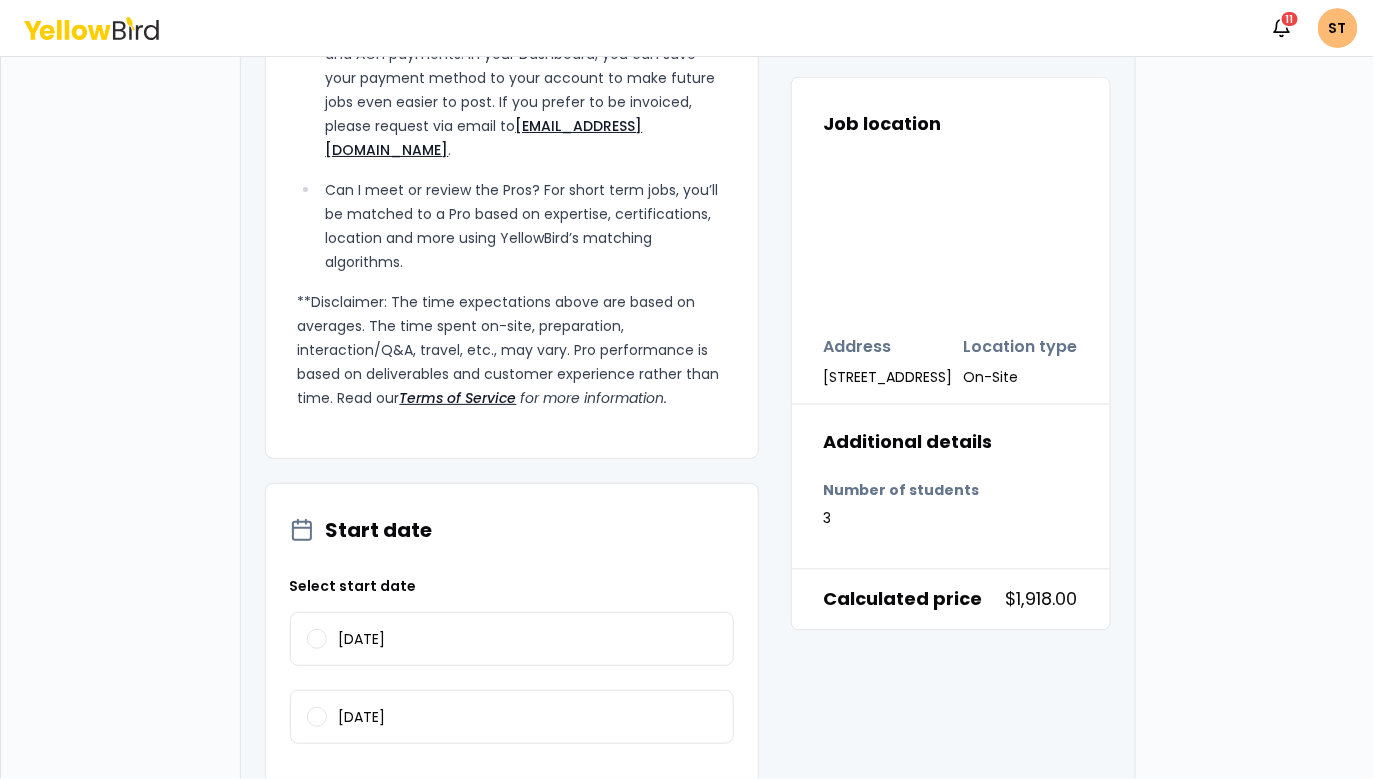 scroll, scrollTop: 995, scrollLeft: 0, axis: vertical 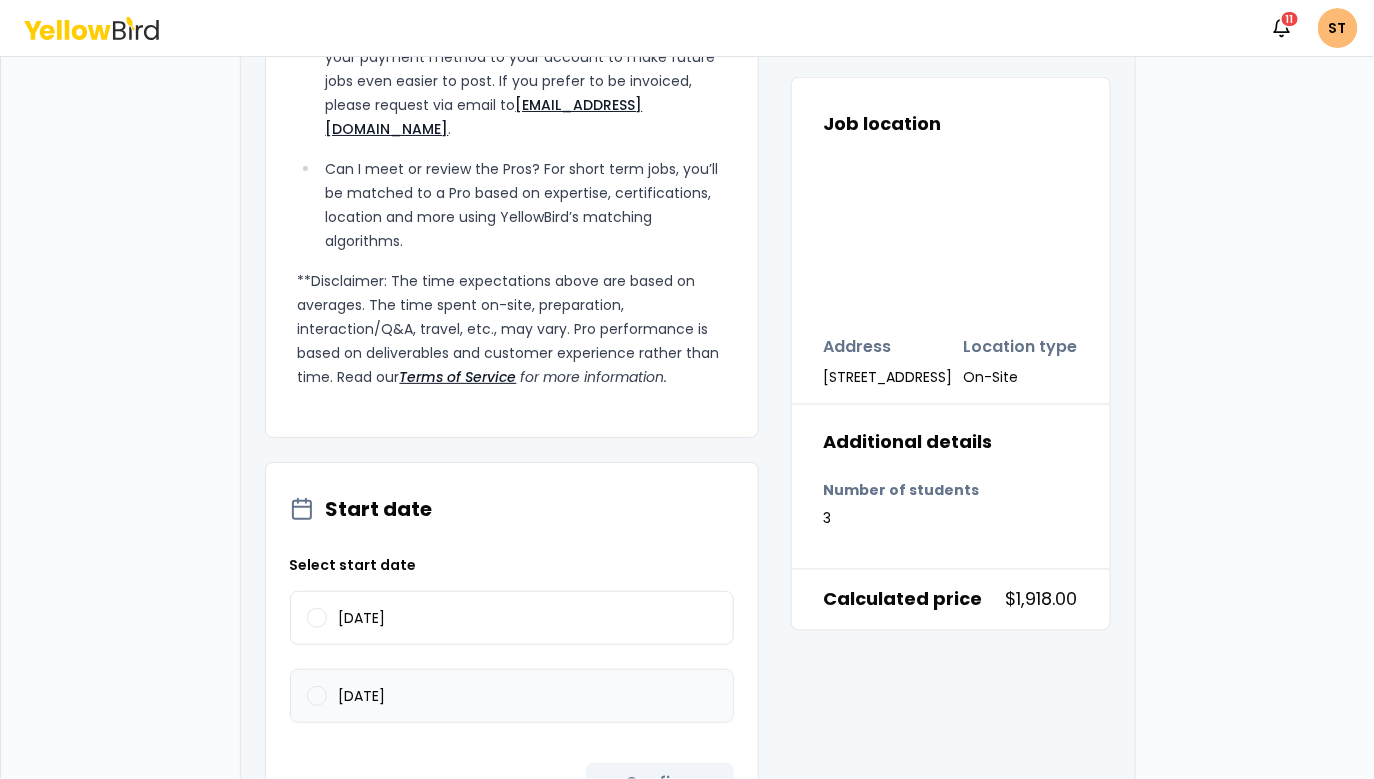 click on "07/16/2025" at bounding box center (317, 696) 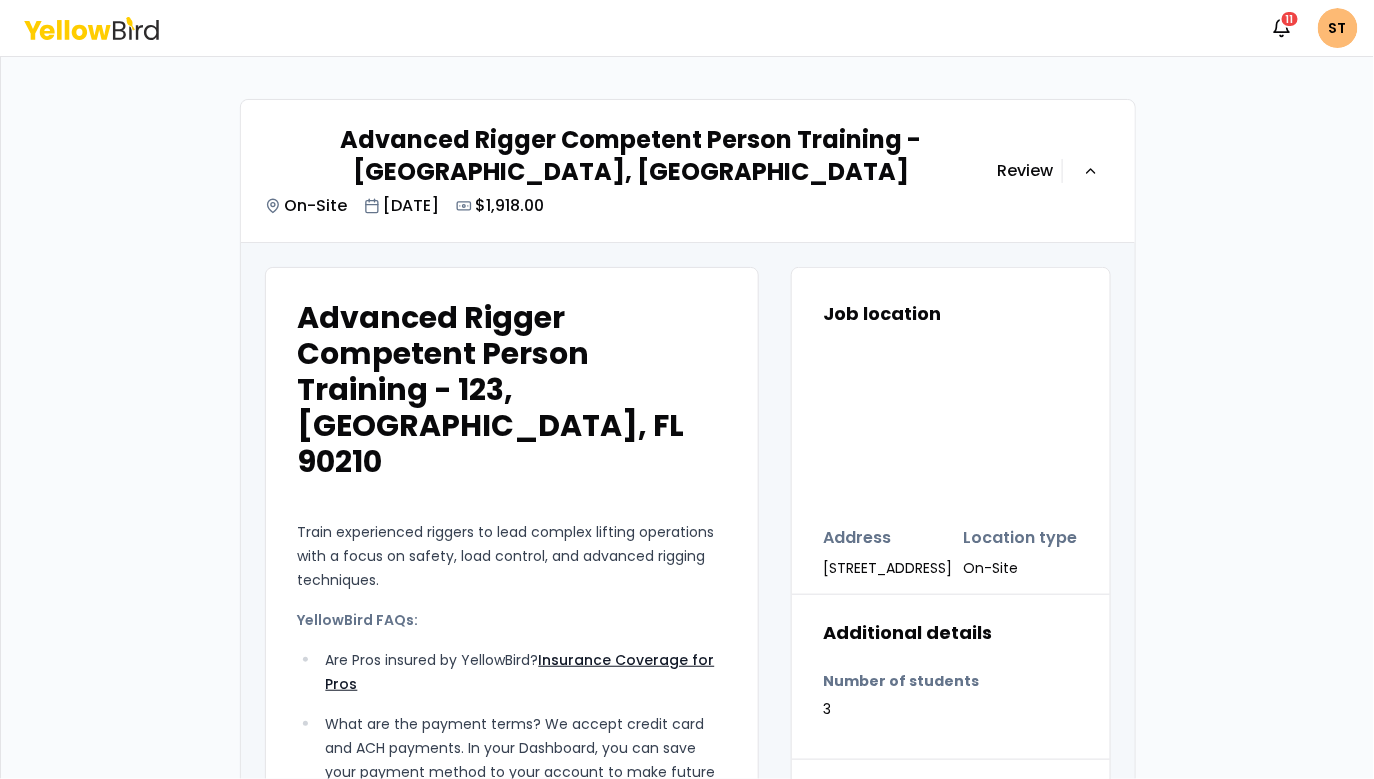 scroll, scrollTop: 21, scrollLeft: 0, axis: vertical 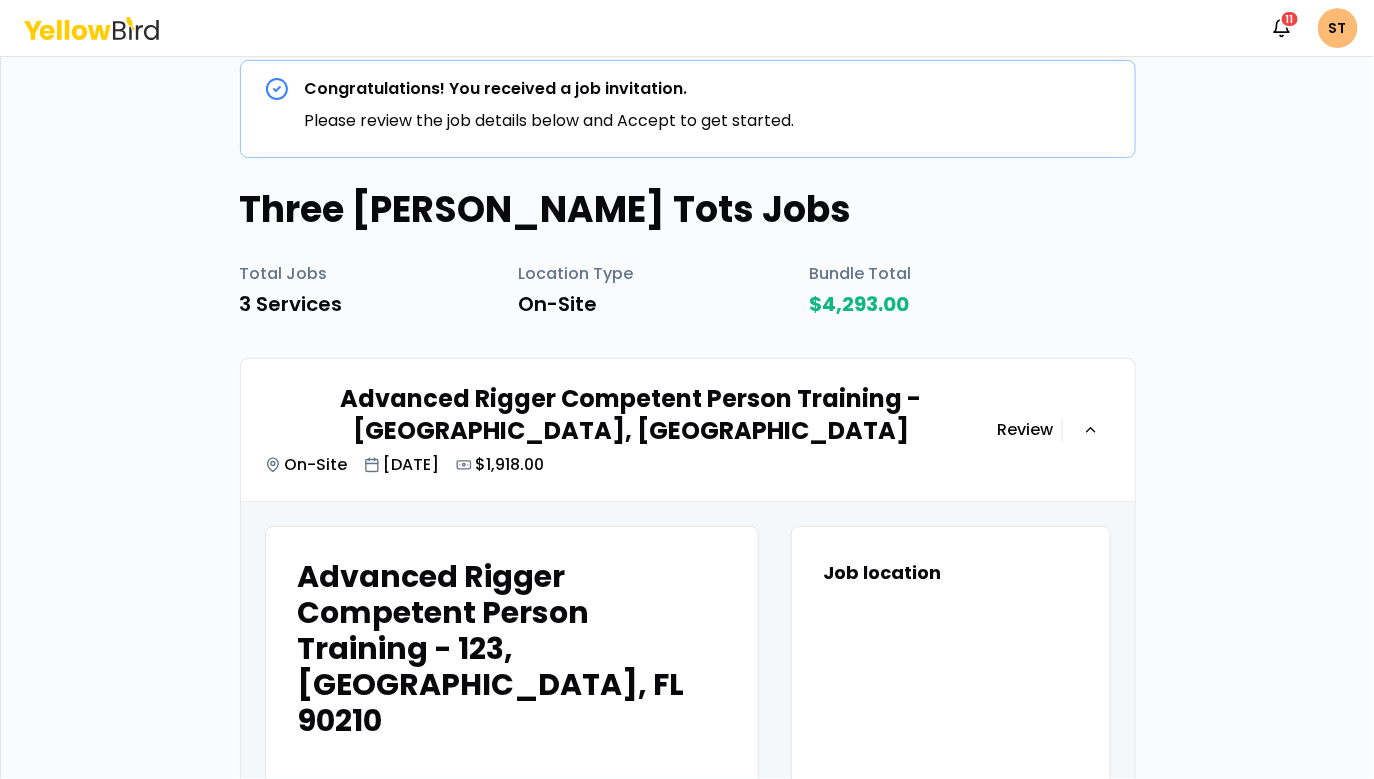 click on "Review" at bounding box center [1026, 430] 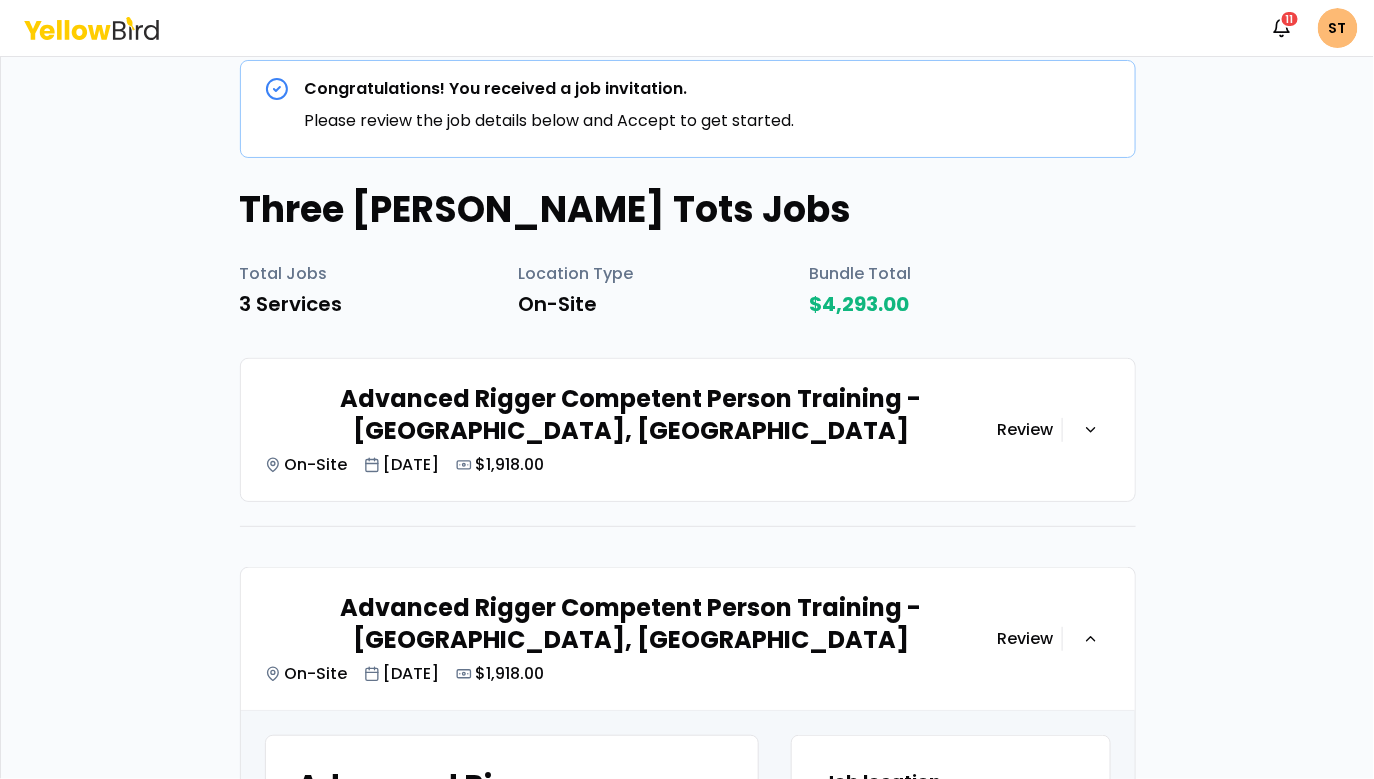 click on "Review" at bounding box center (1026, 430) 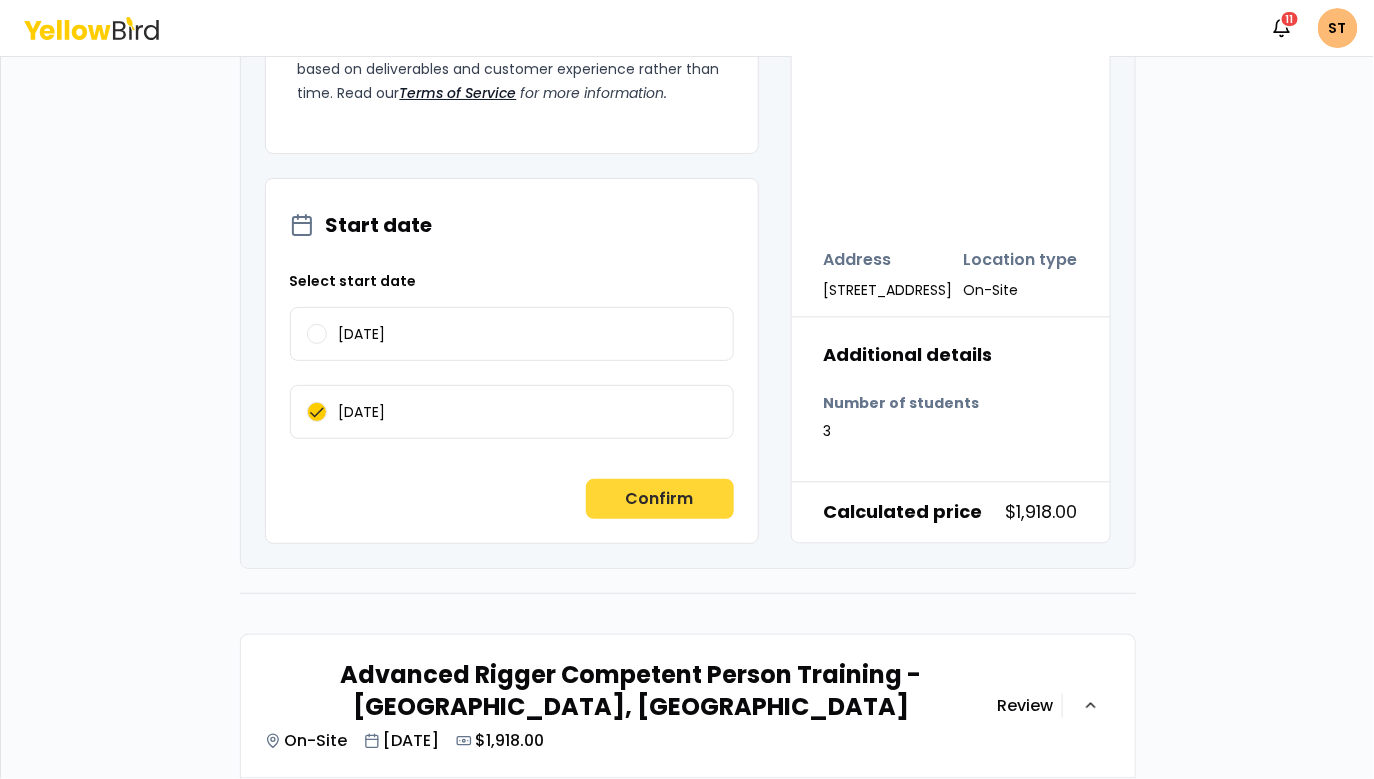 click on "Confirm" at bounding box center (660, 499) 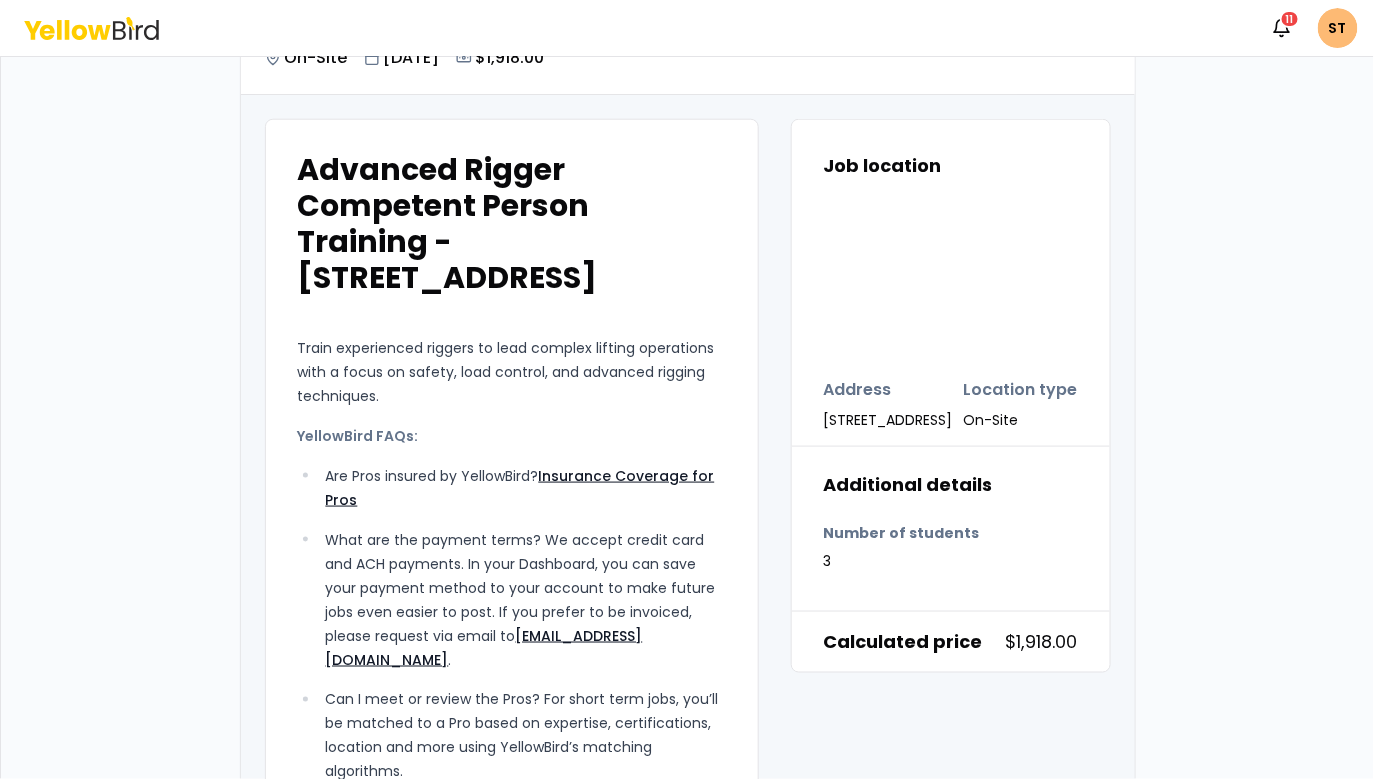 scroll, scrollTop: 327, scrollLeft: 0, axis: vertical 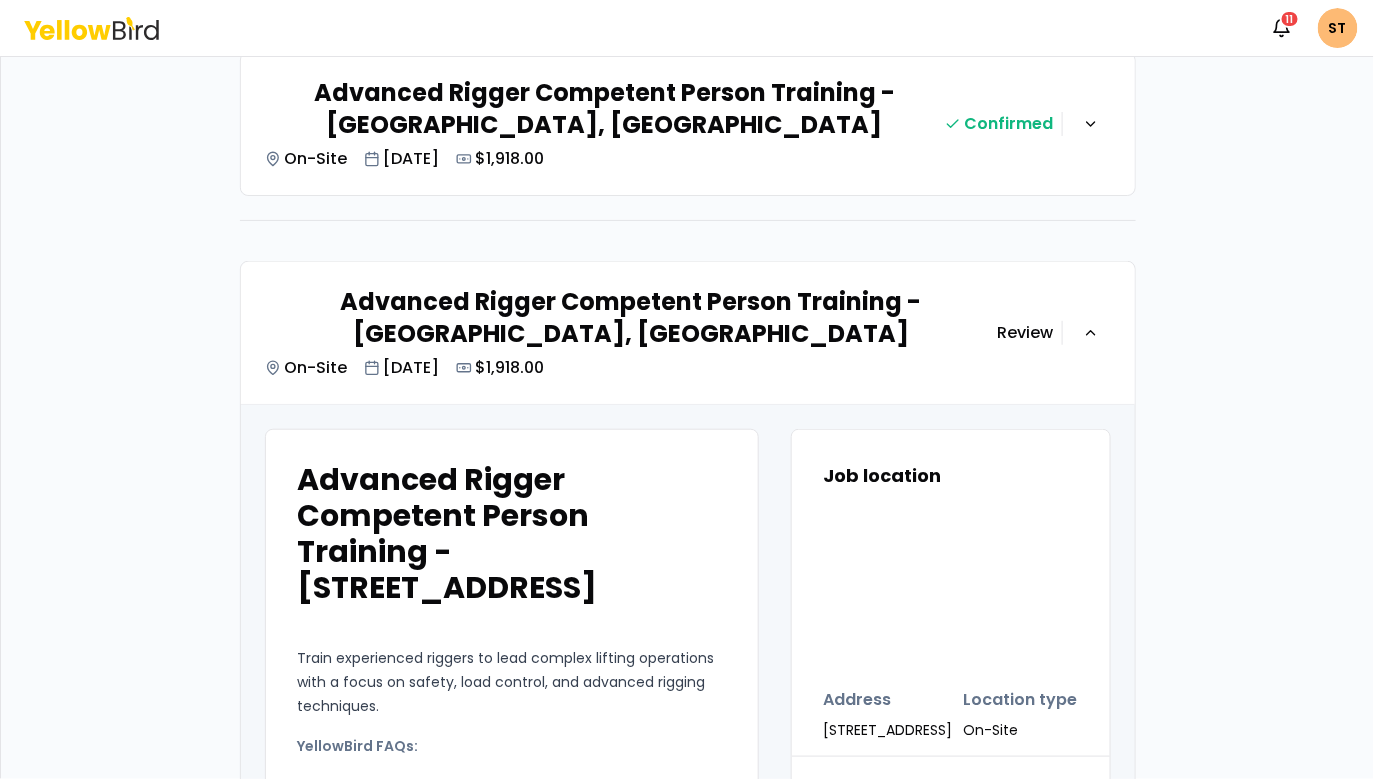click on "Advanced Rigger Competent Person Training - Los Angeles, CA On-Site Jul 18, 2025 $1,918.00" at bounding box center (631, 333) 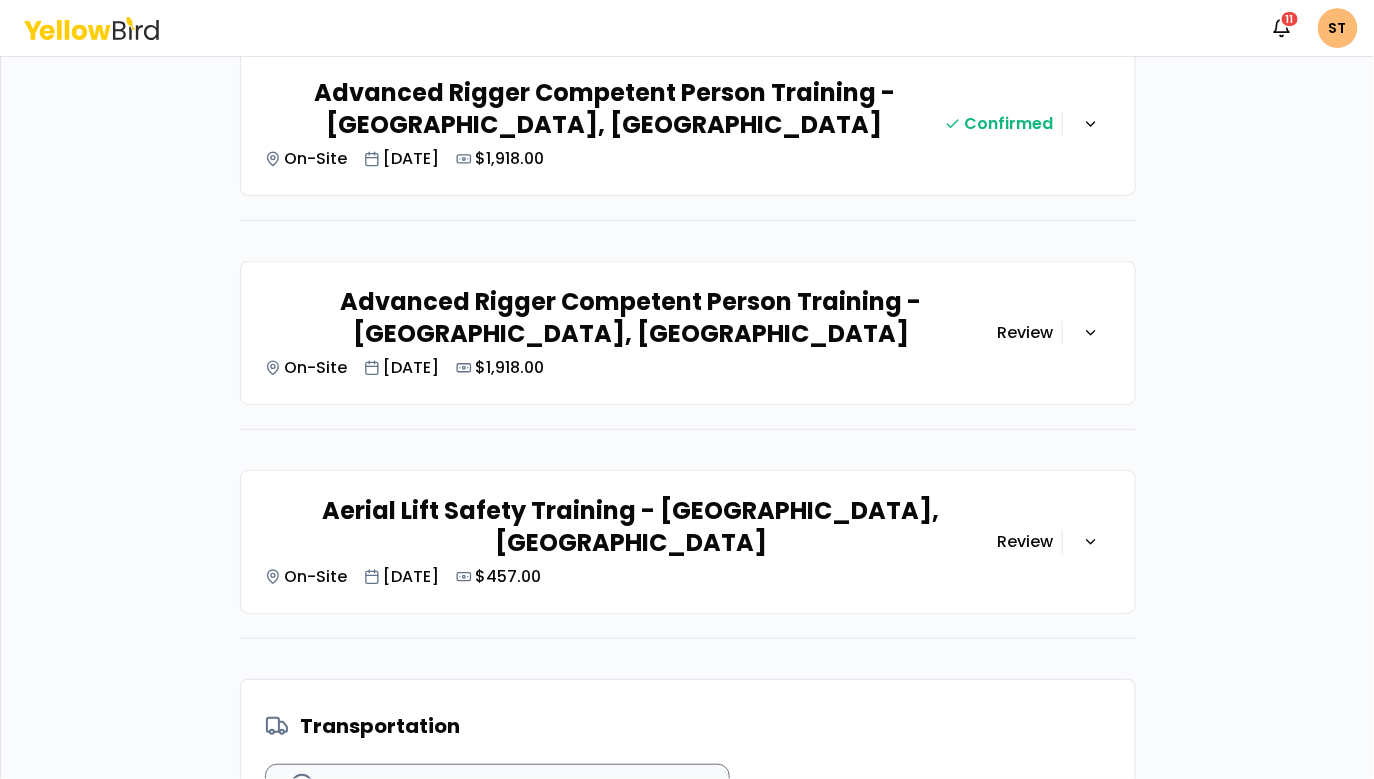 click on "Advanced Rigger Competent Person Training - Los Angeles, CA On-Site Jul 18, 2025 $1,918.00" at bounding box center [631, 333] 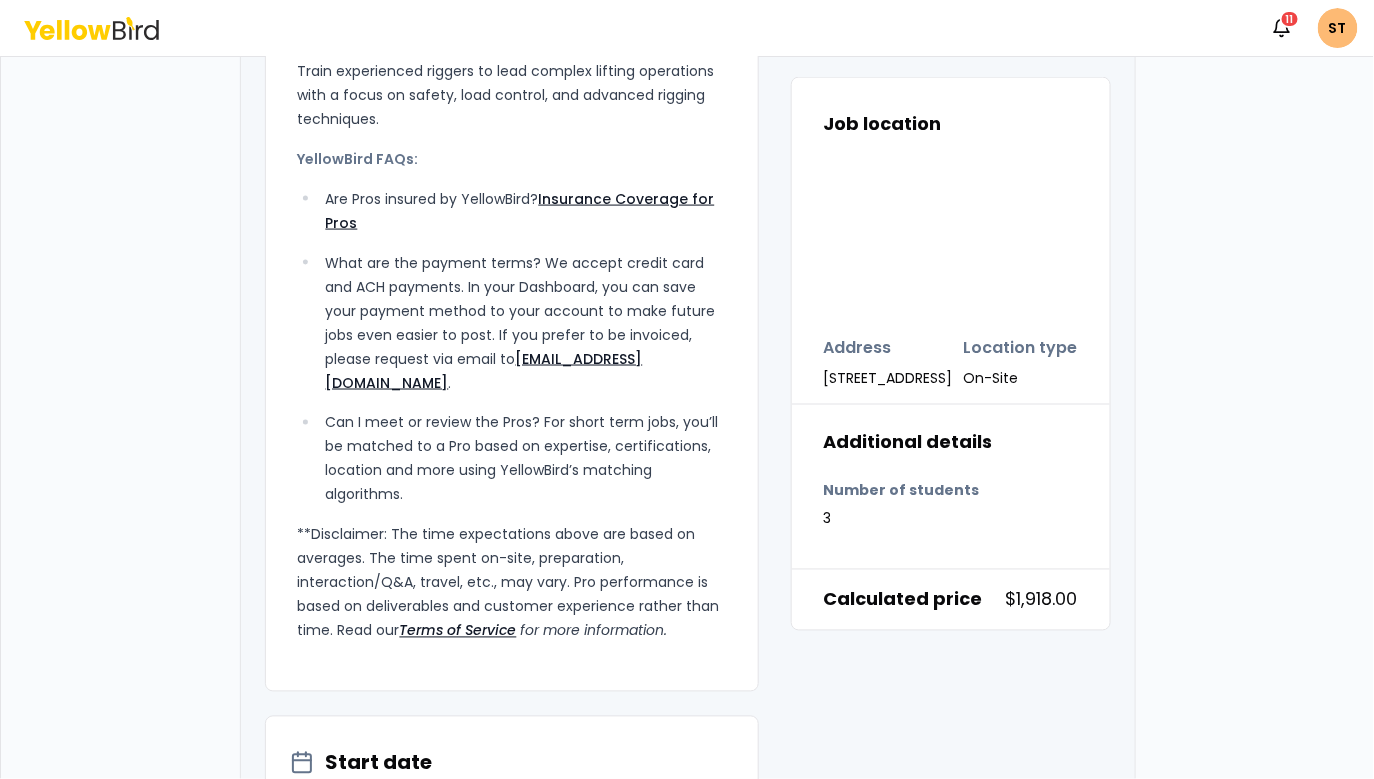 scroll, scrollTop: 1287, scrollLeft: 0, axis: vertical 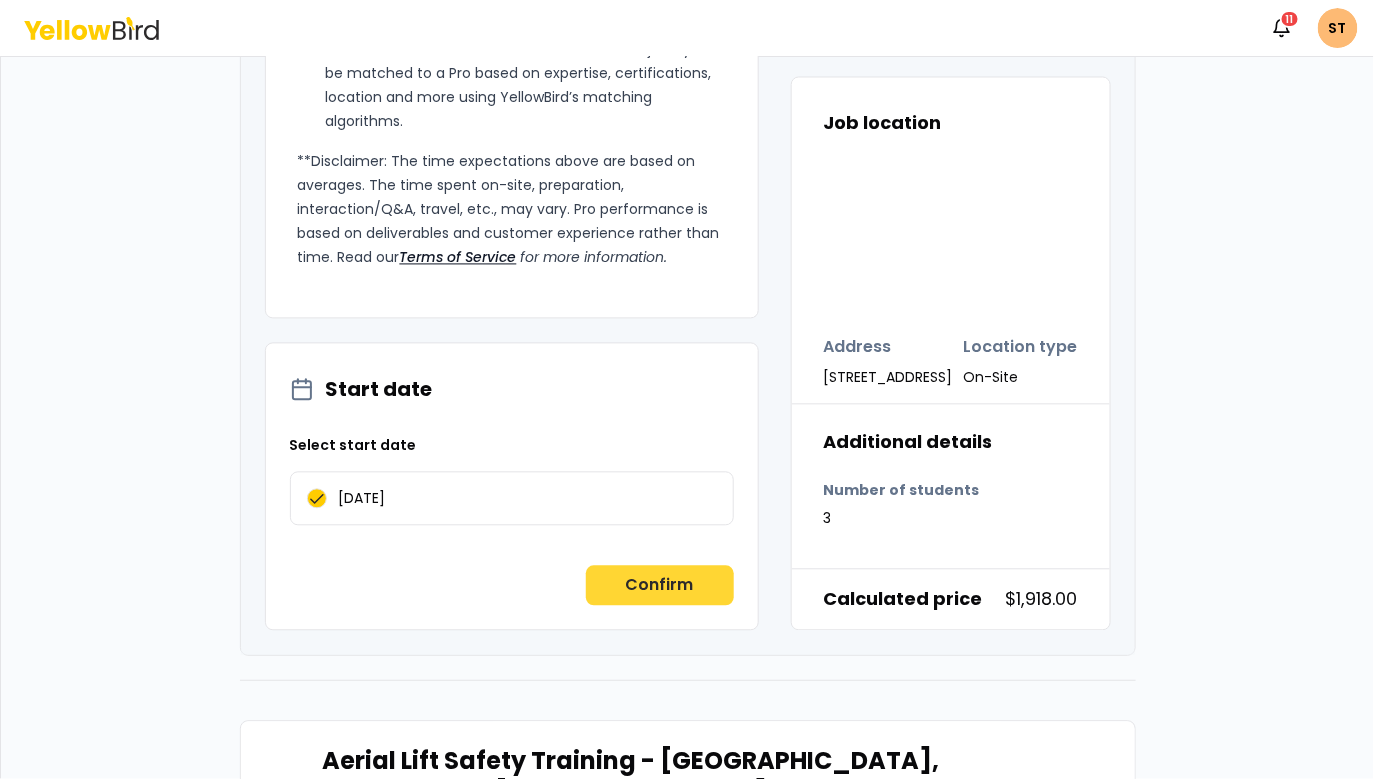 click on "Confirm" at bounding box center [660, 586] 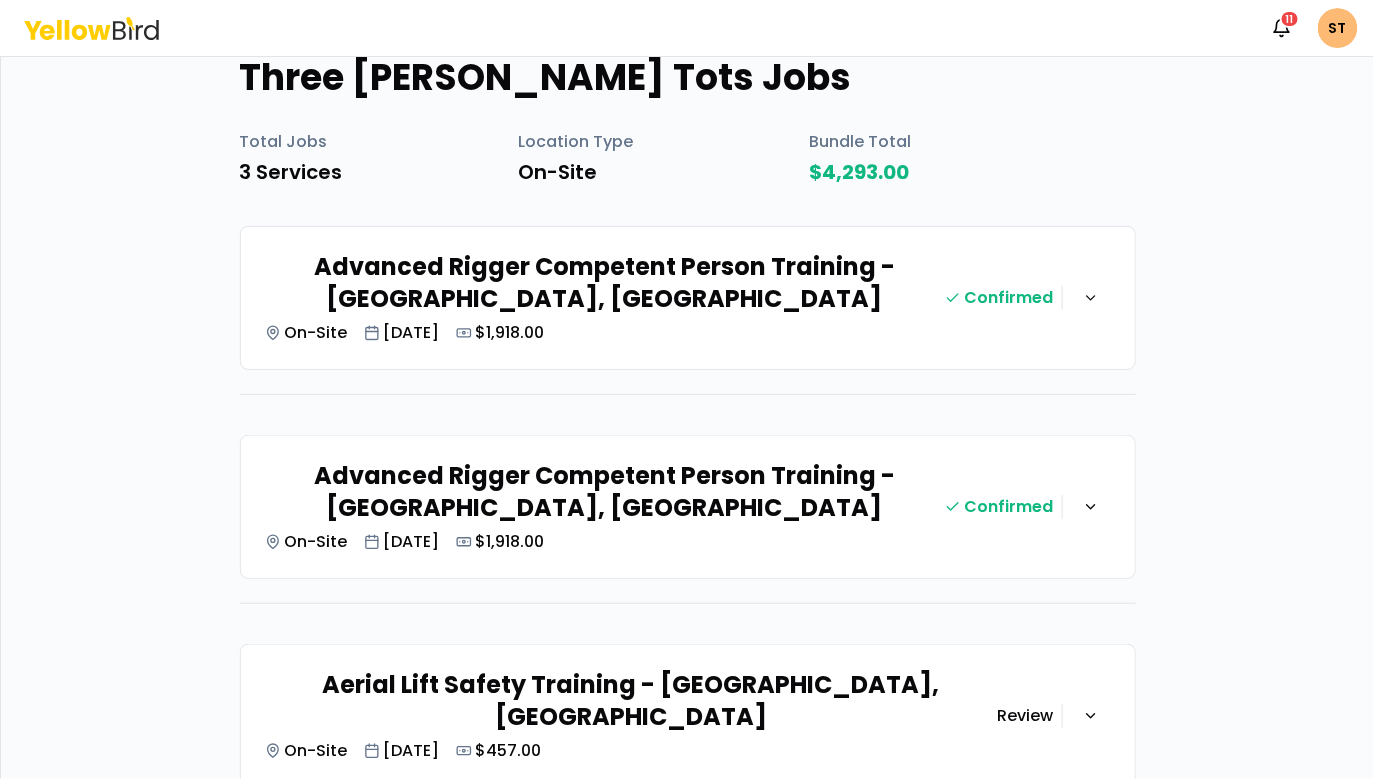 scroll, scrollTop: 751, scrollLeft: 0, axis: vertical 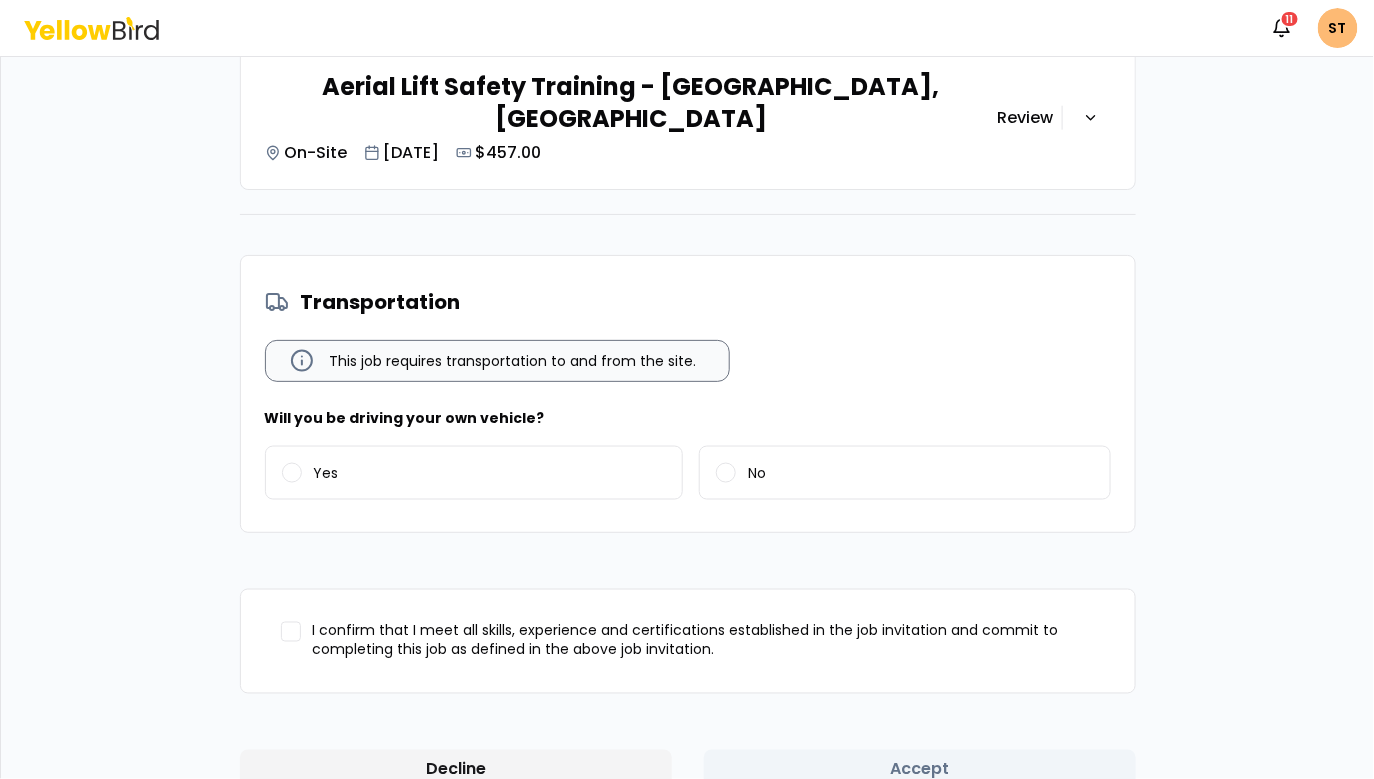 click on "Aerial Lift Safety Training - Berkeley, CA On-Site Jul 17, 2025 $457.00" at bounding box center [631, 118] 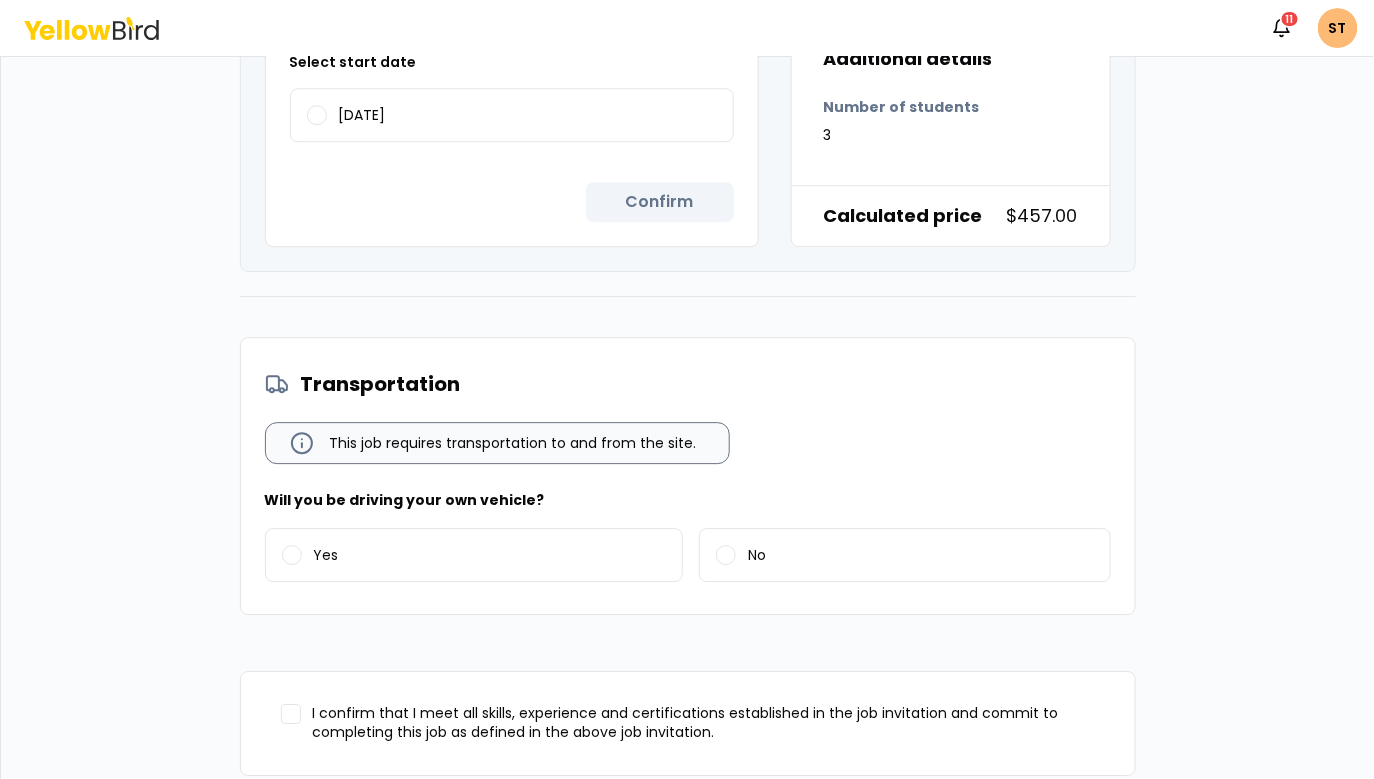 scroll, scrollTop: 1627, scrollLeft: 0, axis: vertical 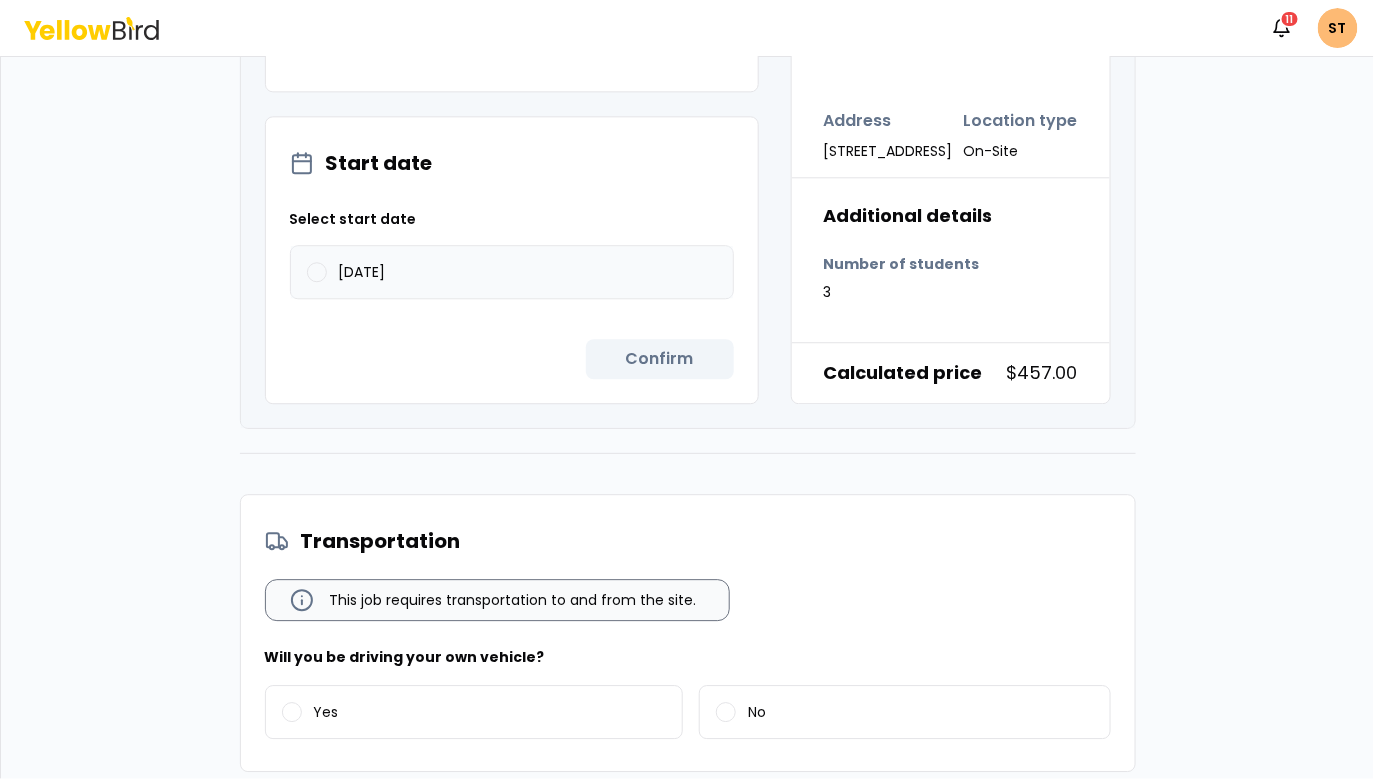 click on "07/17/2025" at bounding box center [362, 272] 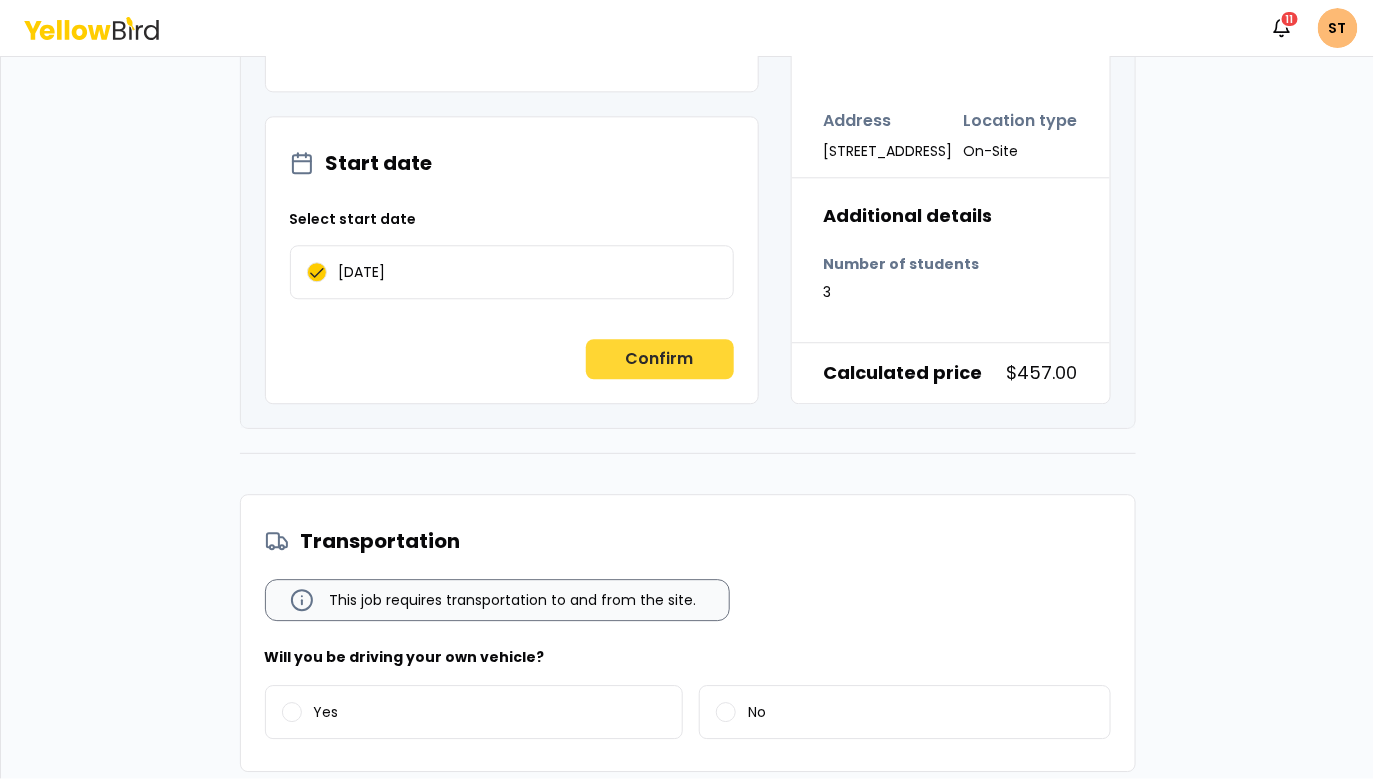 click on "Confirm" at bounding box center [660, 359] 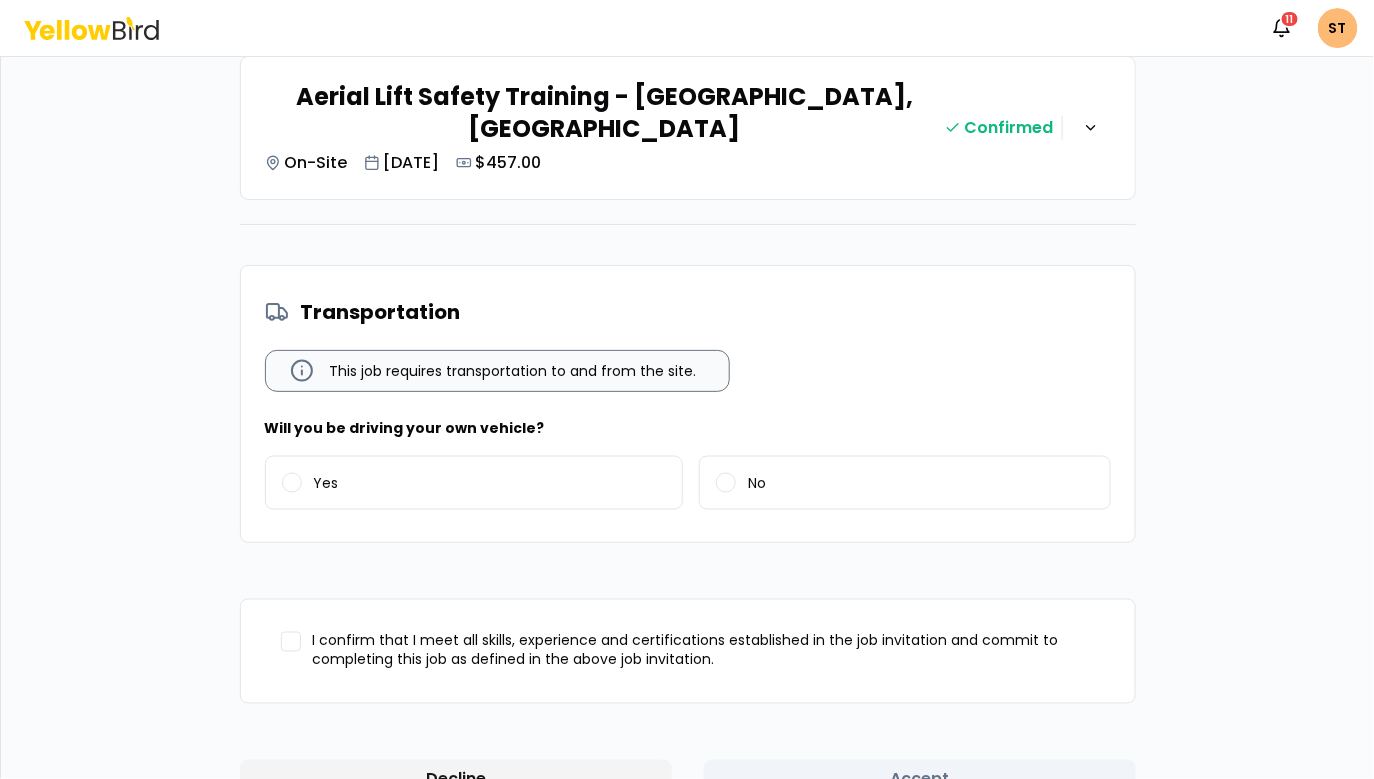 scroll, scrollTop: 751, scrollLeft: 0, axis: vertical 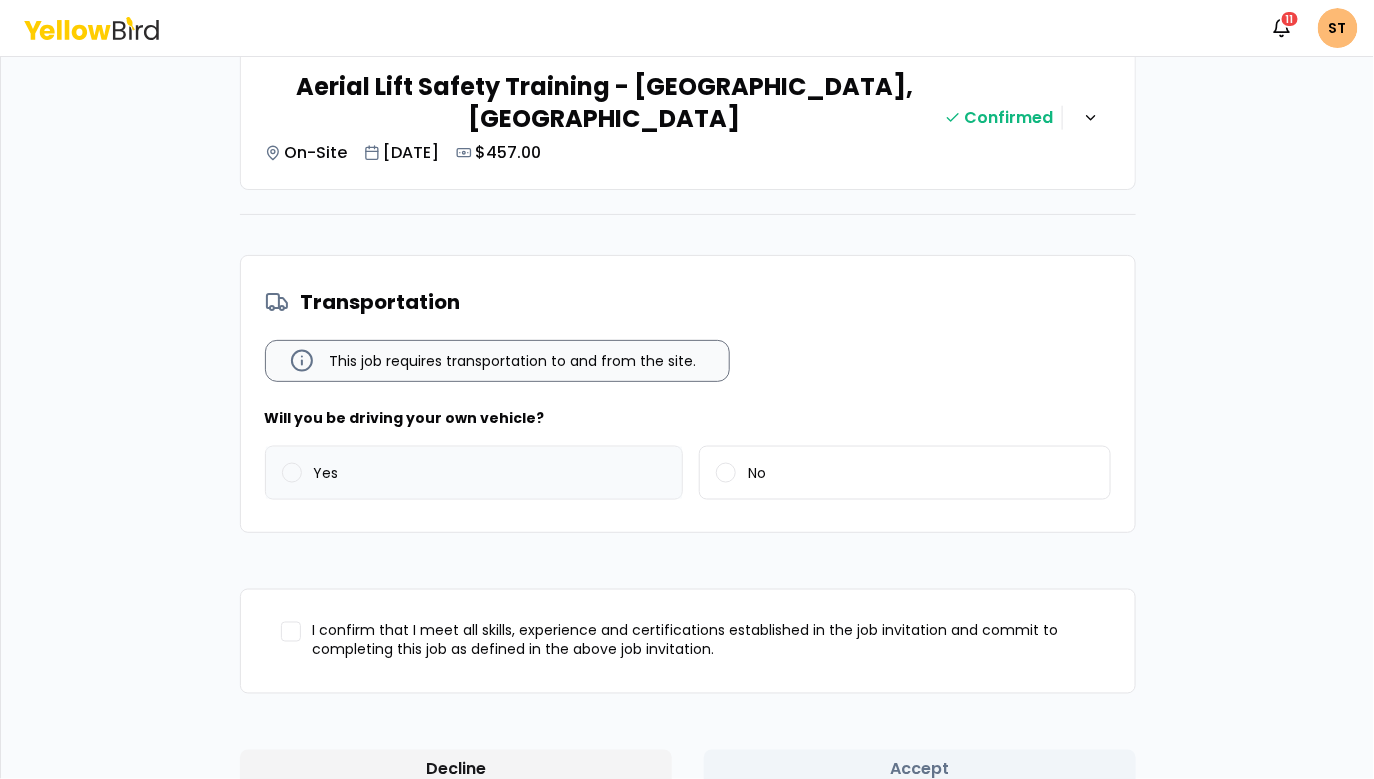 click on "Yes" at bounding box center (474, 473) 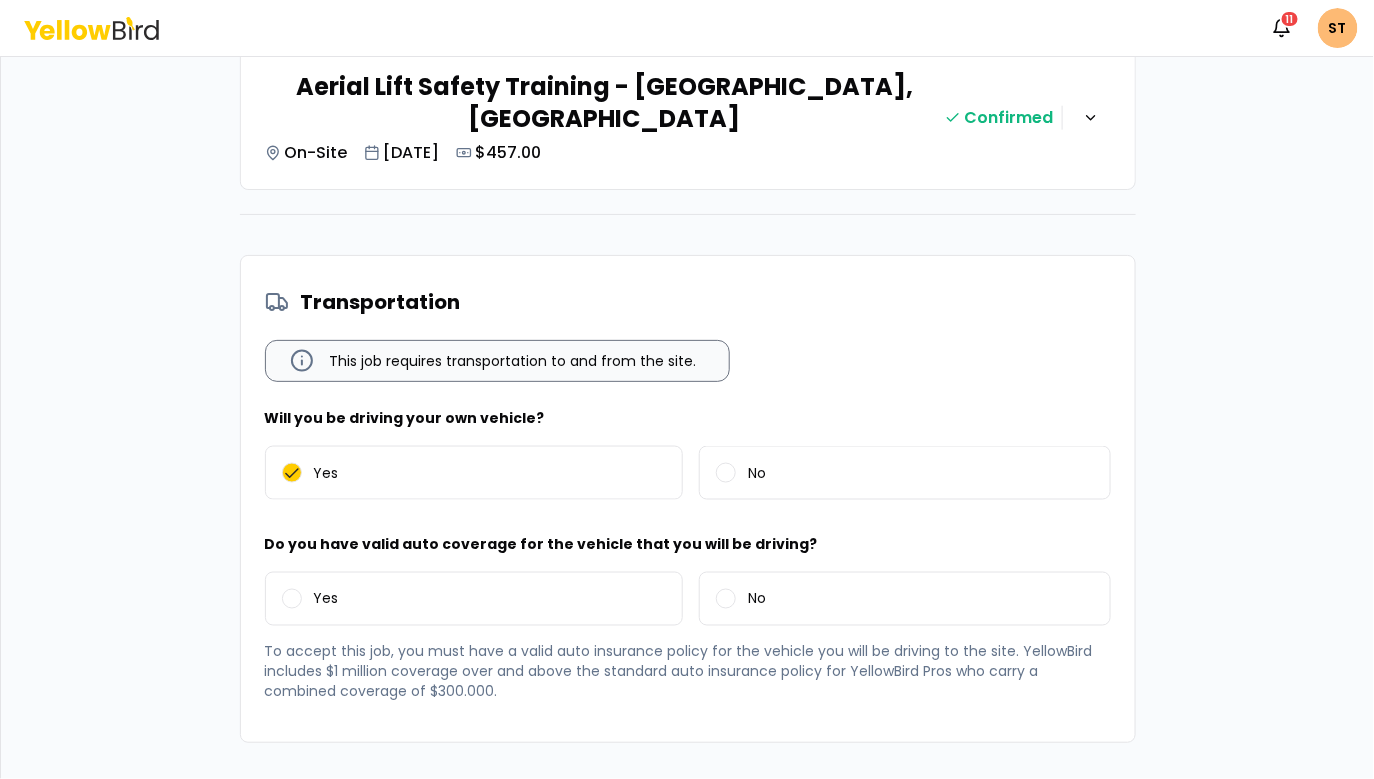 click on "Do you have valid auto coverage for the vehicle that you will be driving? Yes No" at bounding box center (688, 583) 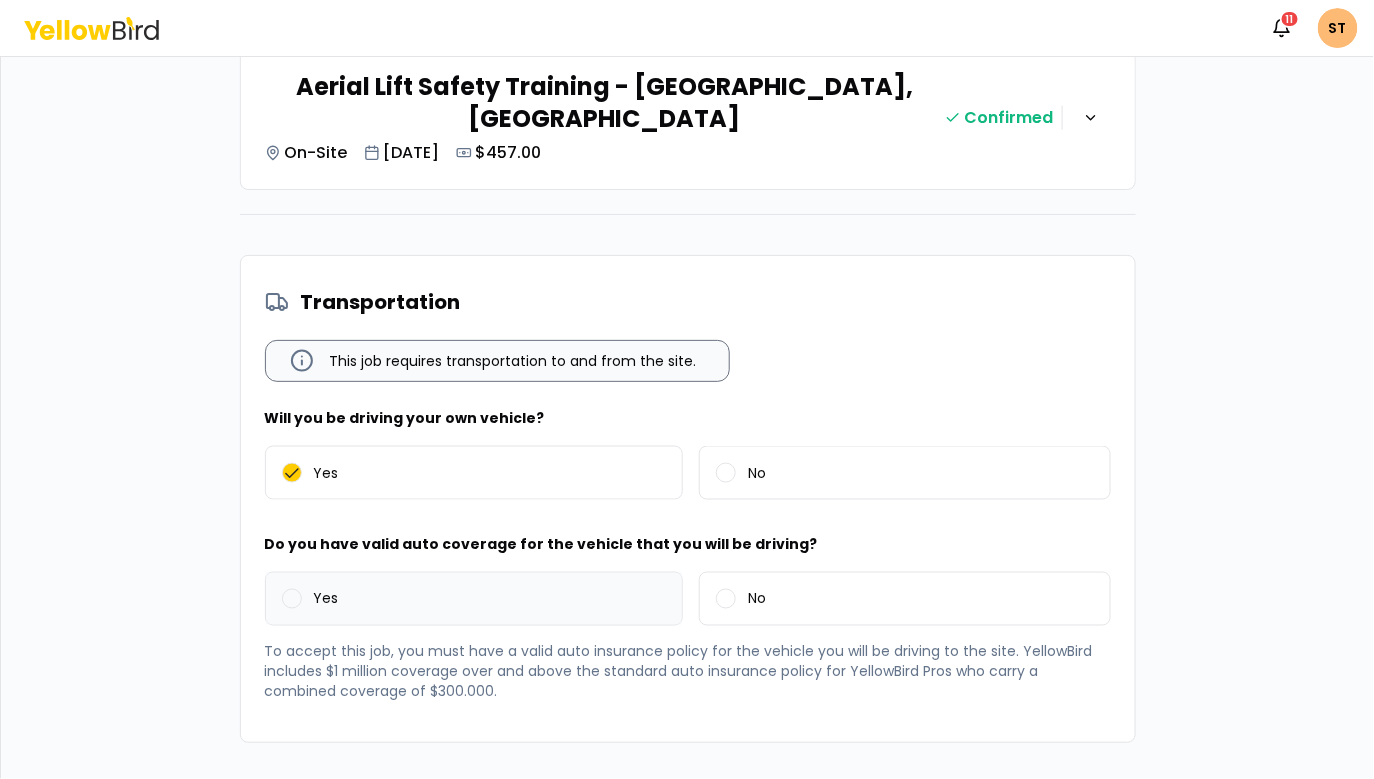 click on "Yes" at bounding box center (474, 599) 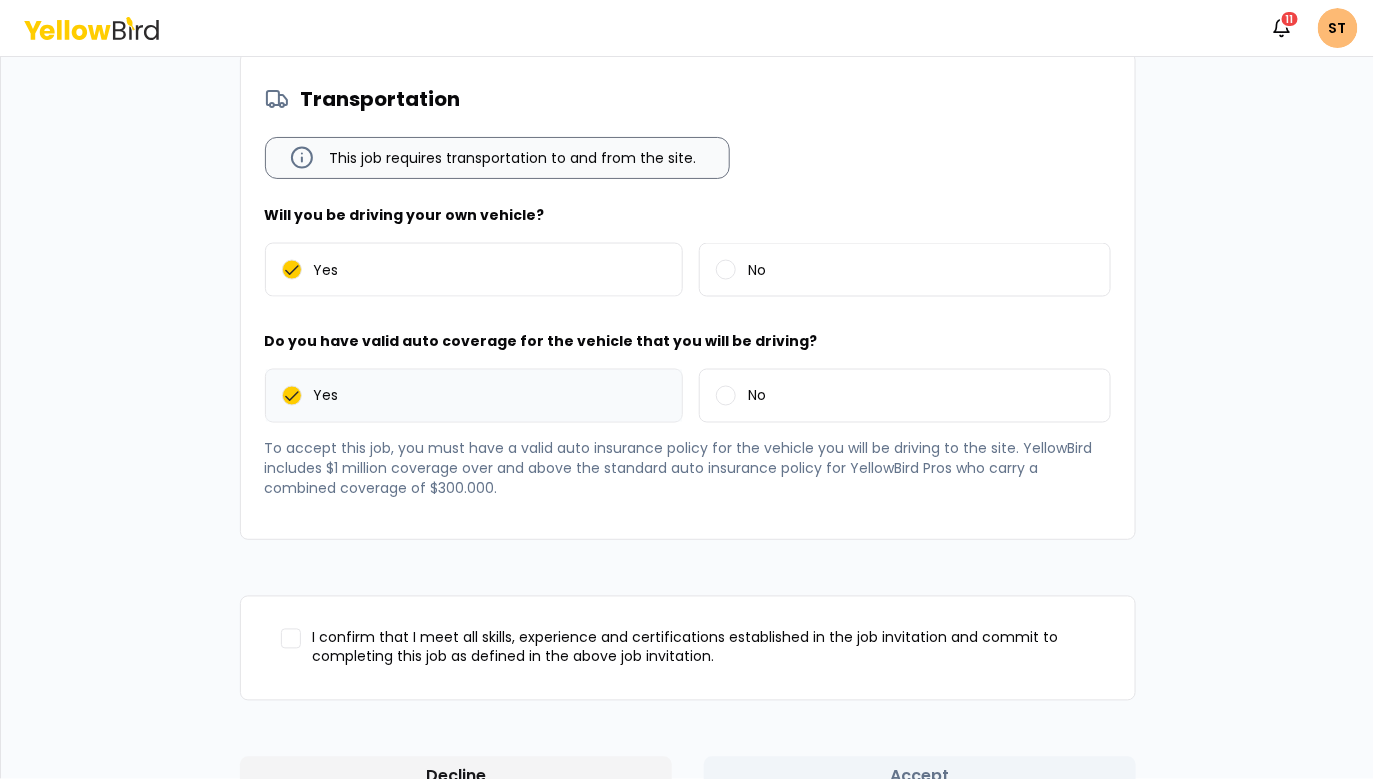 scroll, scrollTop: 960, scrollLeft: 0, axis: vertical 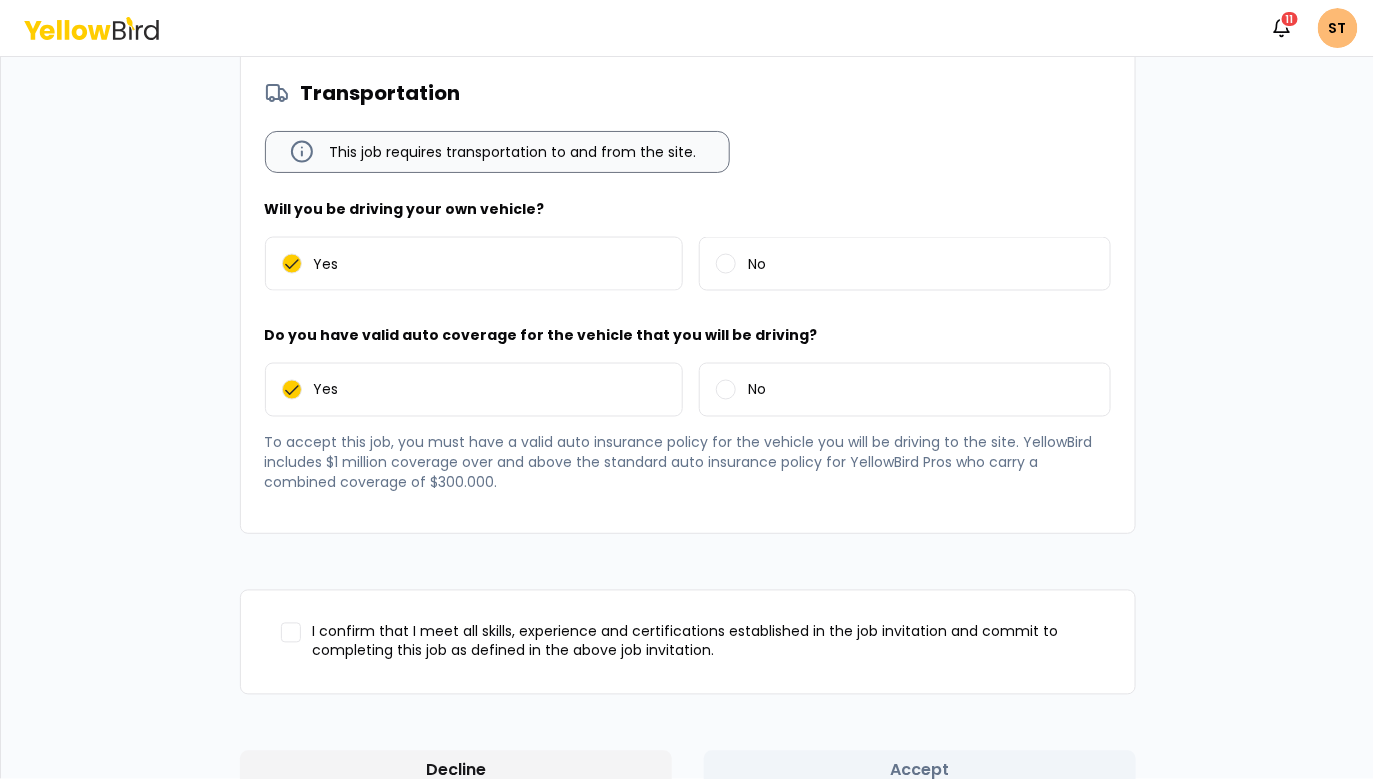 click on "I confirm that I meet all skills, experience and certifications established in the job invitation and commit to completing this job as defined in the above job invitation." at bounding box center [291, 633] 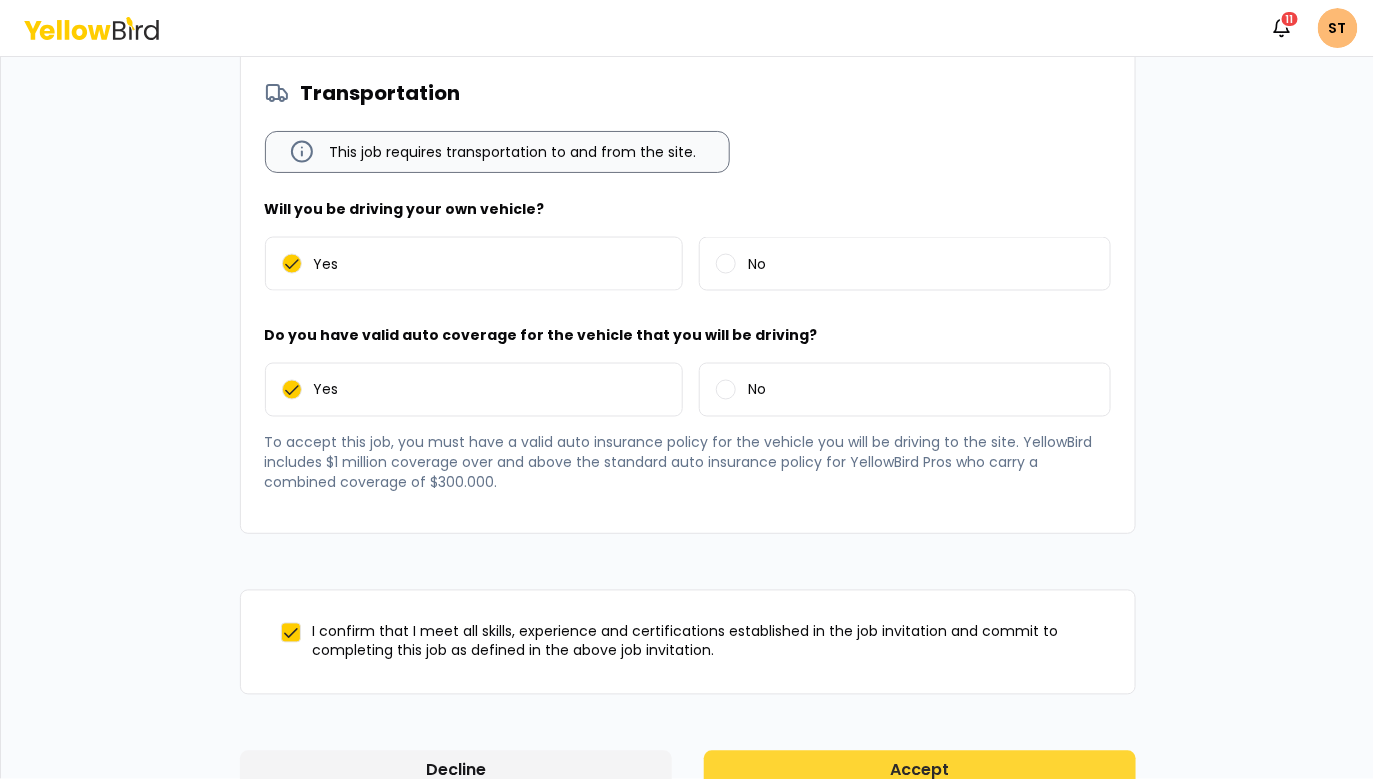 click on "Accept" at bounding box center (920, 771) 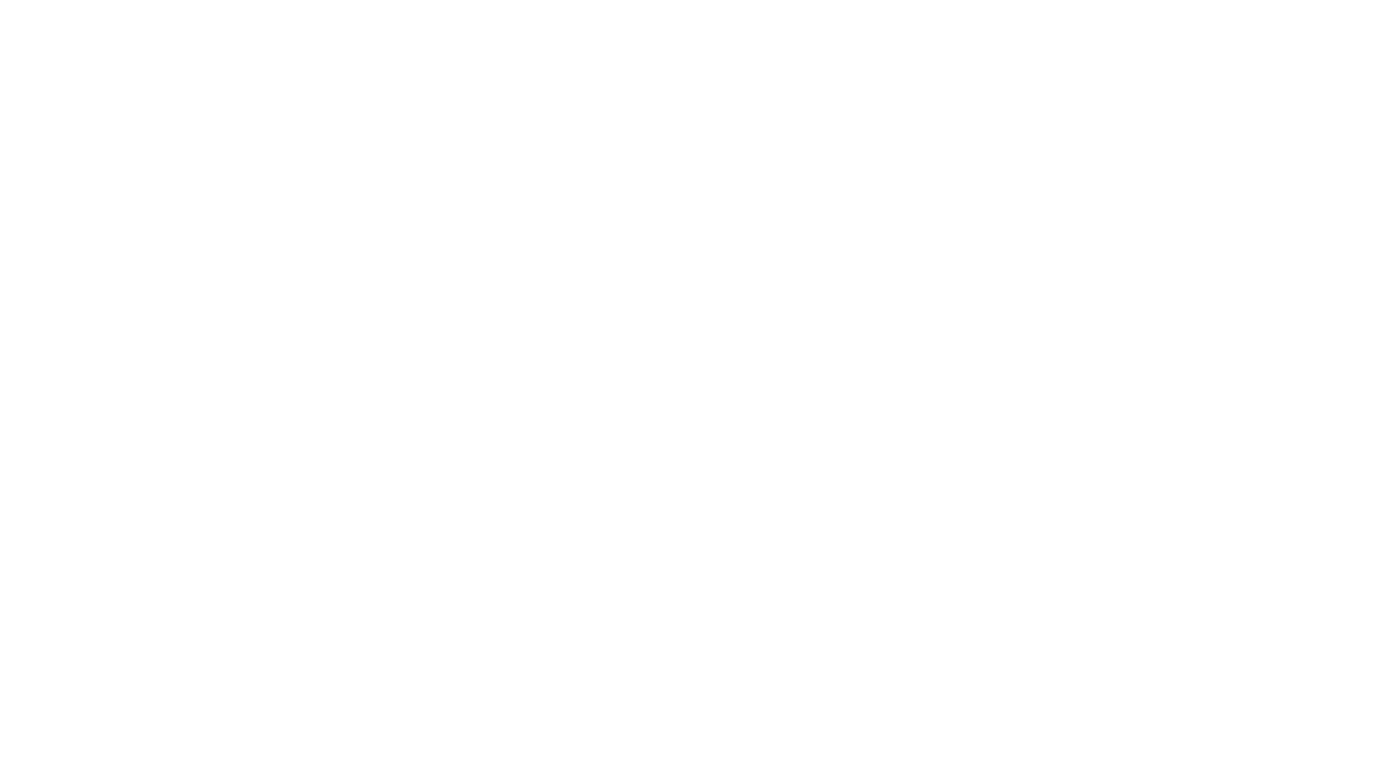 scroll, scrollTop: 0, scrollLeft: 0, axis: both 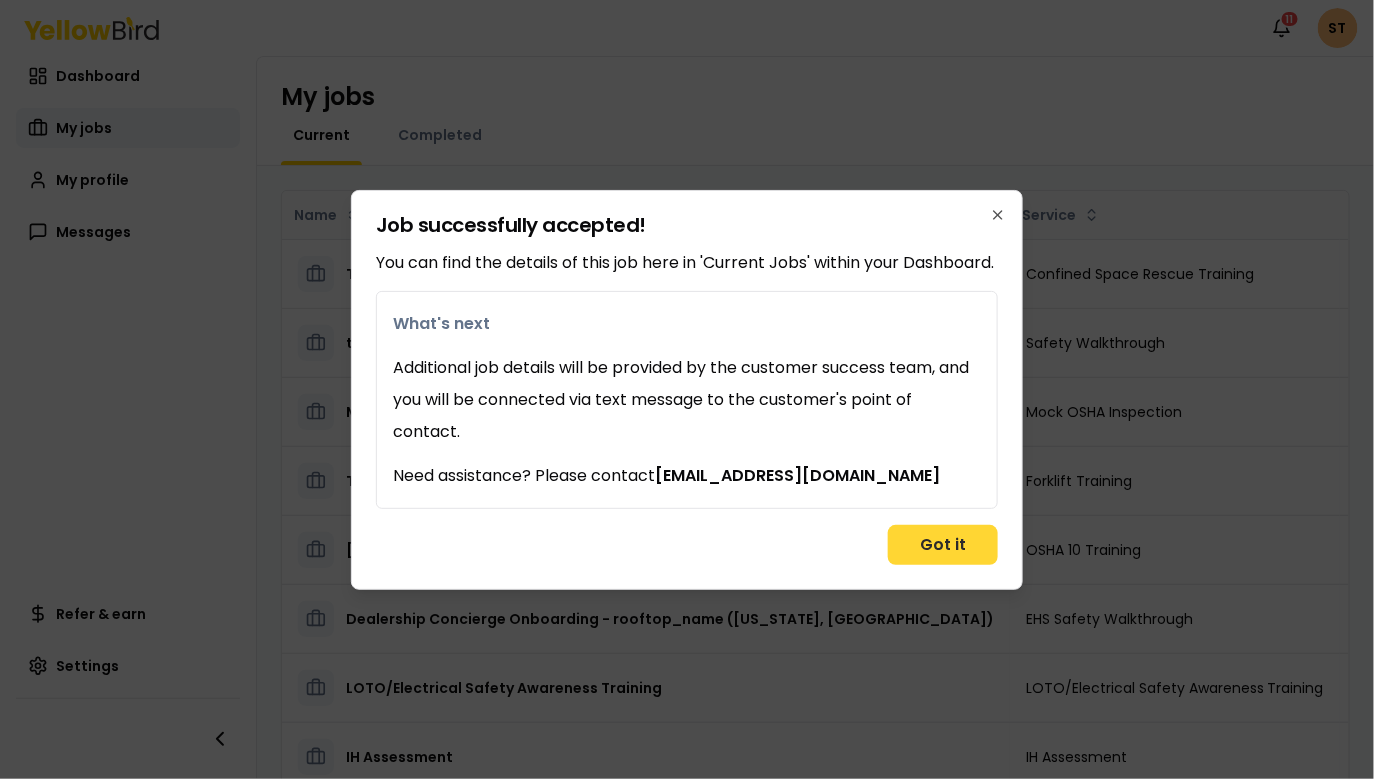 click on "Got it" at bounding box center [943, 545] 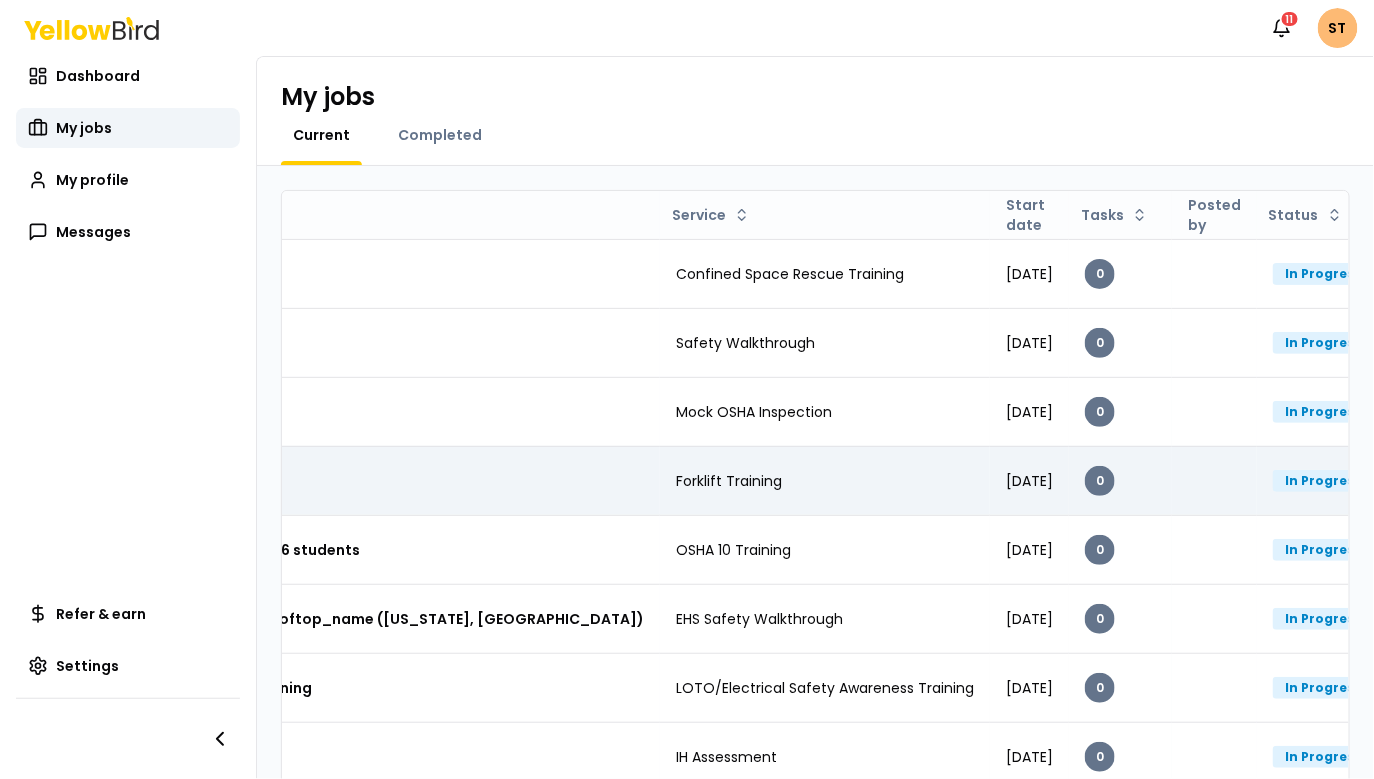 scroll, scrollTop: 0, scrollLeft: 352, axis: horizontal 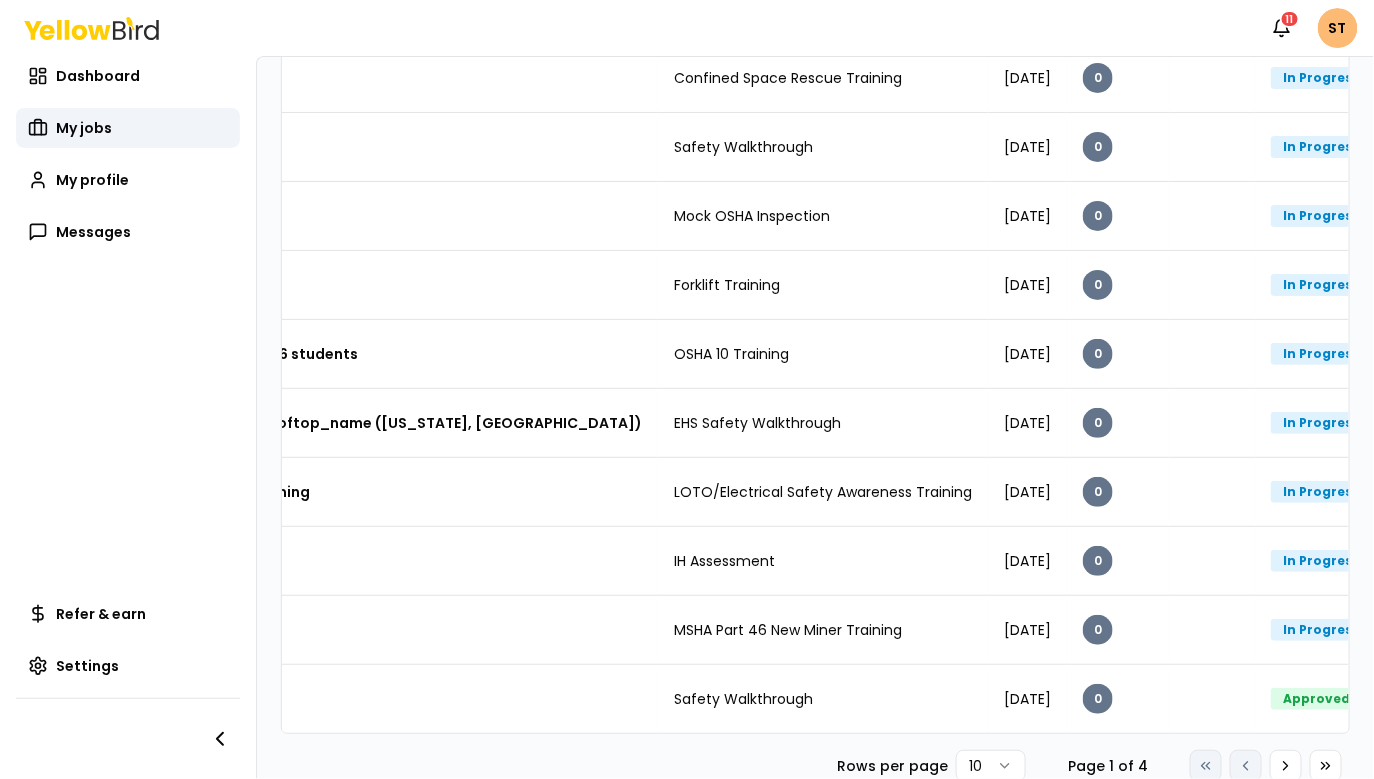click on "Notifications 11 ST Dashboard My jobs My profile Messages Refer & earn Settings My jobs Current Completed Name Service Start date Tasks Posted by Status Test Confined Space Rescue Training [DATE] 0 In Progress Open menu ttt Safety Walkthrough [DATE] 0 In Progress Open menu Mock OSHA Inspection Mock OSHA Inspection [DATE] 0 In Progress Open menu Test Forklift Job Forklift Training [DATE] 0 In Progress Open menu [PERSON_NAME] Test OSHA 10 Training 6 students OSHA 10 Training [DATE] 0 In Progress Open menu Dealership Concierge Onboarding - rooftop_name ([US_STATE], [GEOGRAPHIC_DATA]) EHS Safety Walkthrough [DATE] 0 In Progress Open menu LOTO/Electrical Safety Awareness Training LOTO/Electrical Safety Awareness Training [DATE] 0 In Progress Open menu IH Assessment IH Assessment [DATE] 0 In Progress Open menu MSHA Part 46 New Miner Training MSHA Part 46 New Miner Training [DATE] 0 In Progress Open menu Safety Walkthrough 0 10" at bounding box center [687, 389] 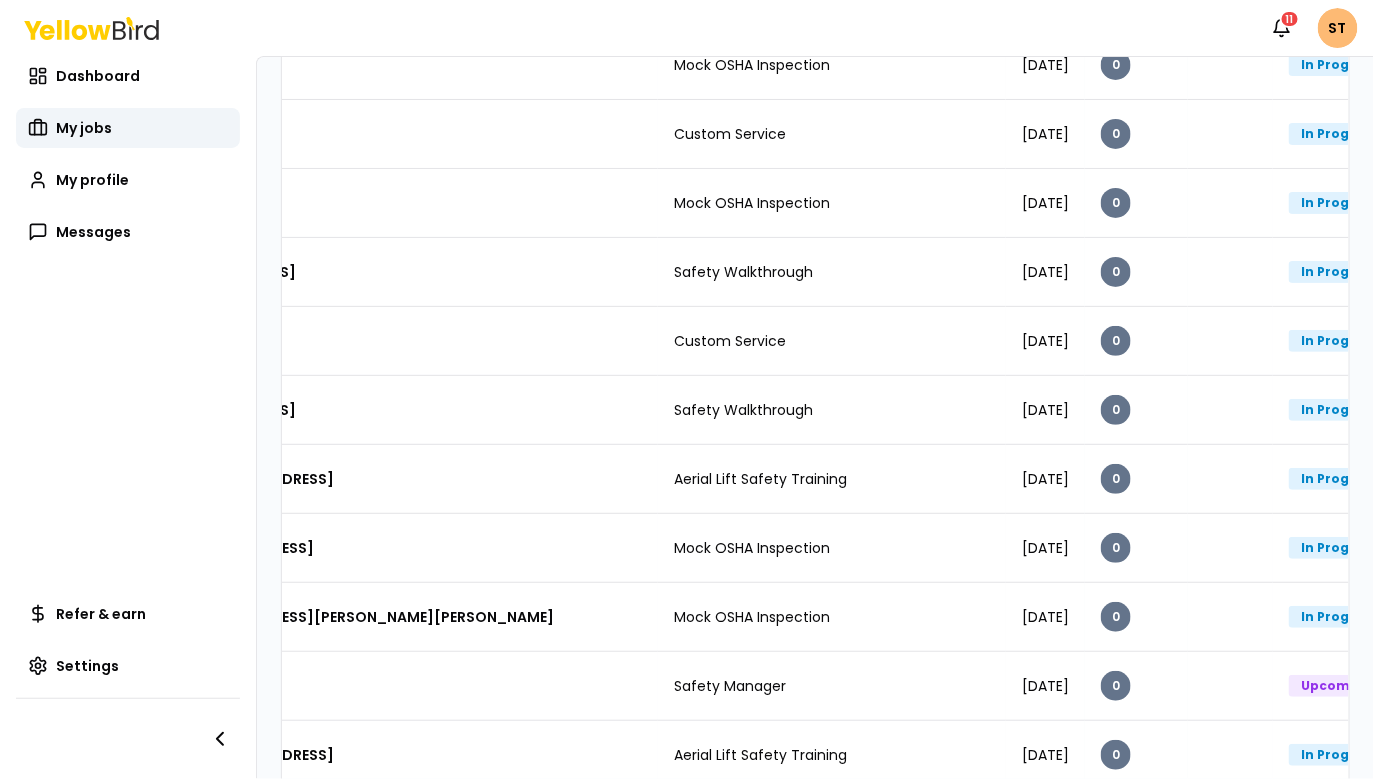 scroll, scrollTop: 1850, scrollLeft: 0, axis: vertical 